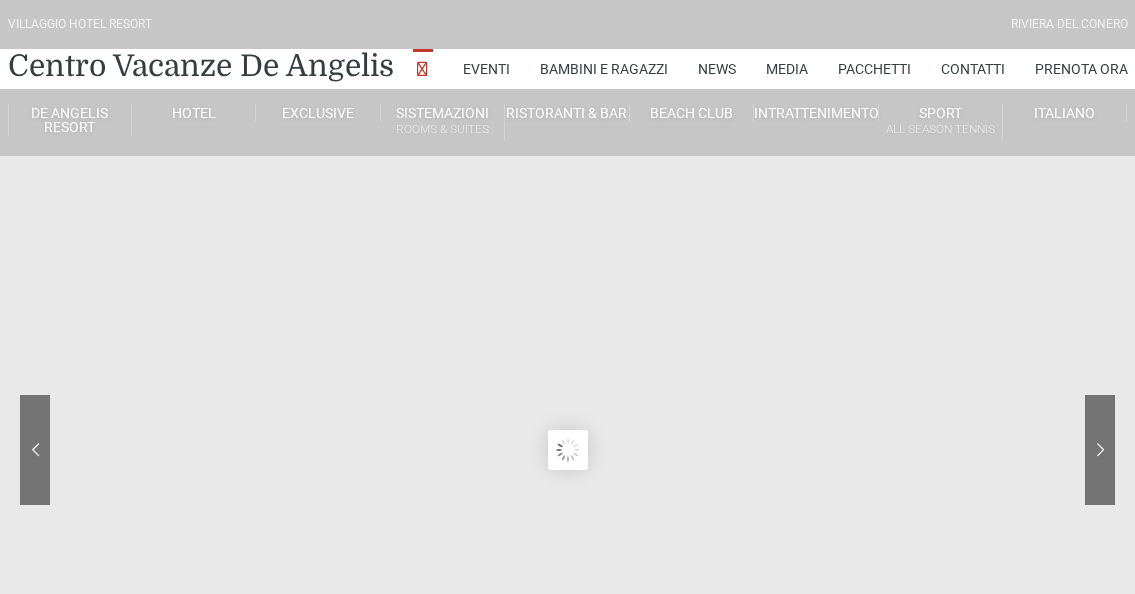 scroll, scrollTop: 0, scrollLeft: 0, axis: both 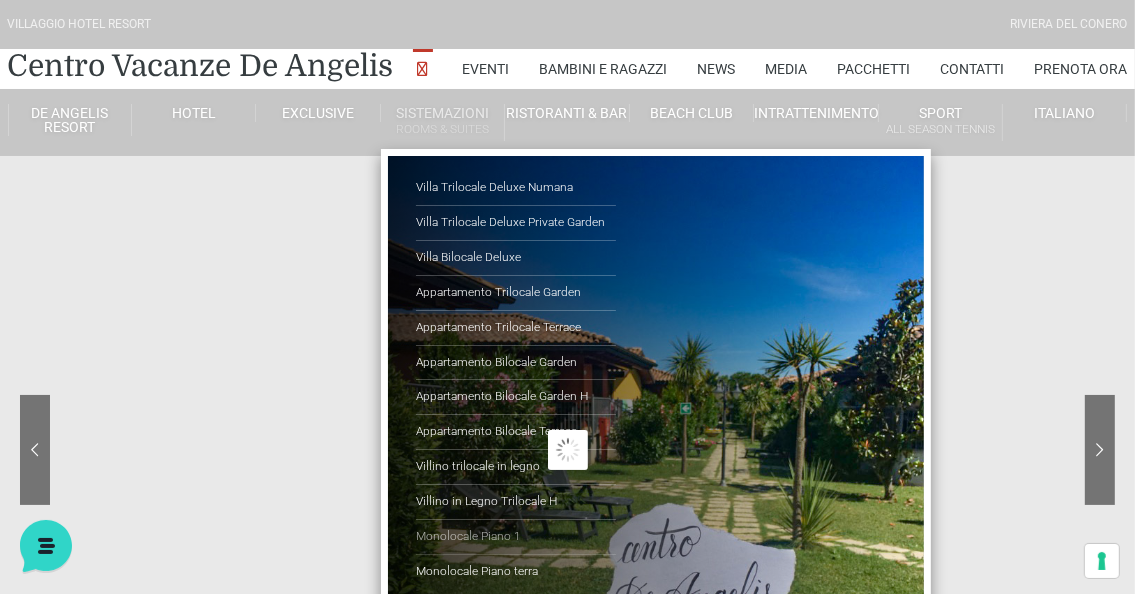 click on "Monolocale Piano 1" at bounding box center [516, 537] 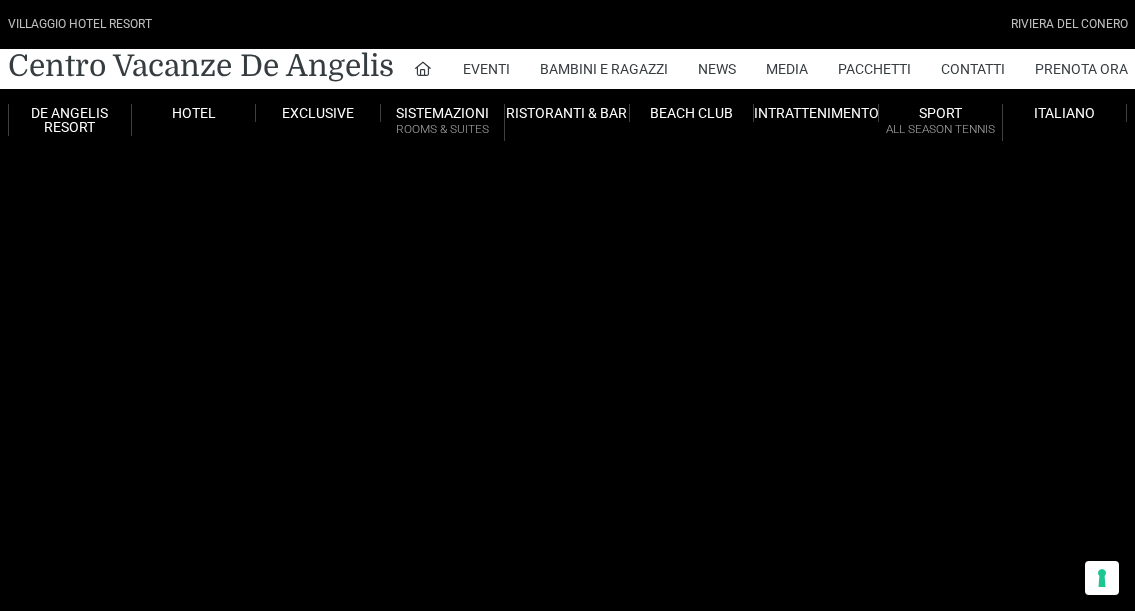 scroll, scrollTop: 0, scrollLeft: 0, axis: both 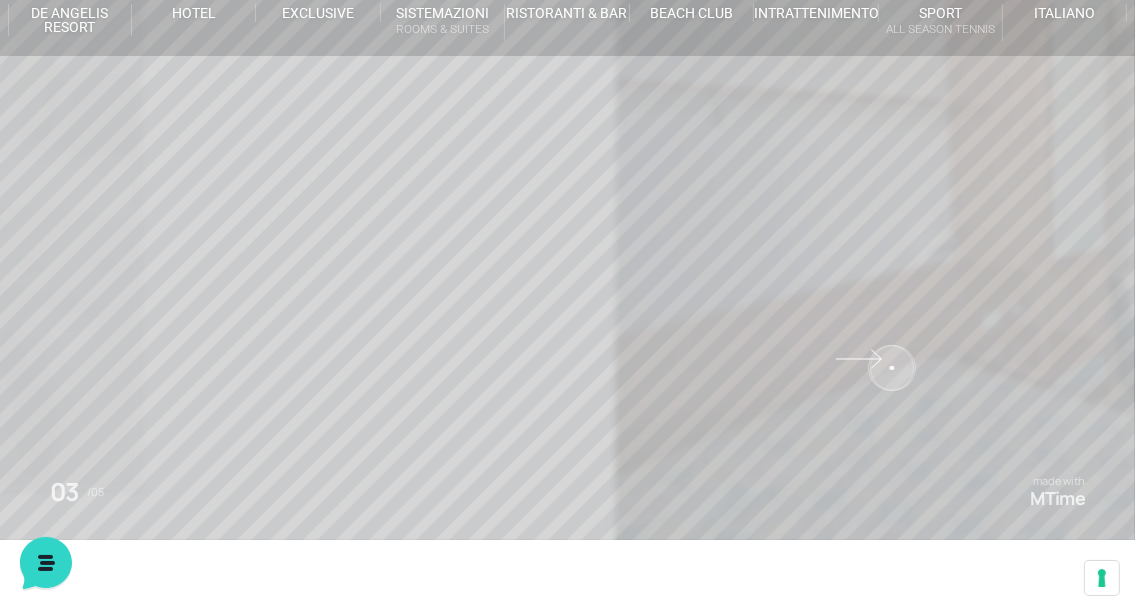 click at bounding box center (946, 220) 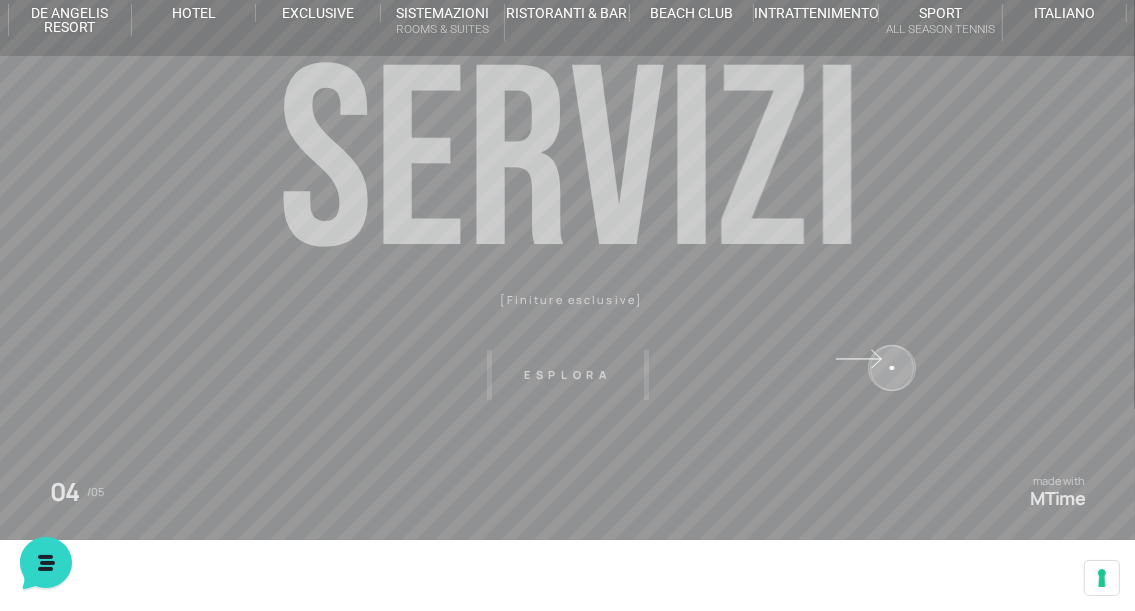 scroll, scrollTop: 0, scrollLeft: 0, axis: both 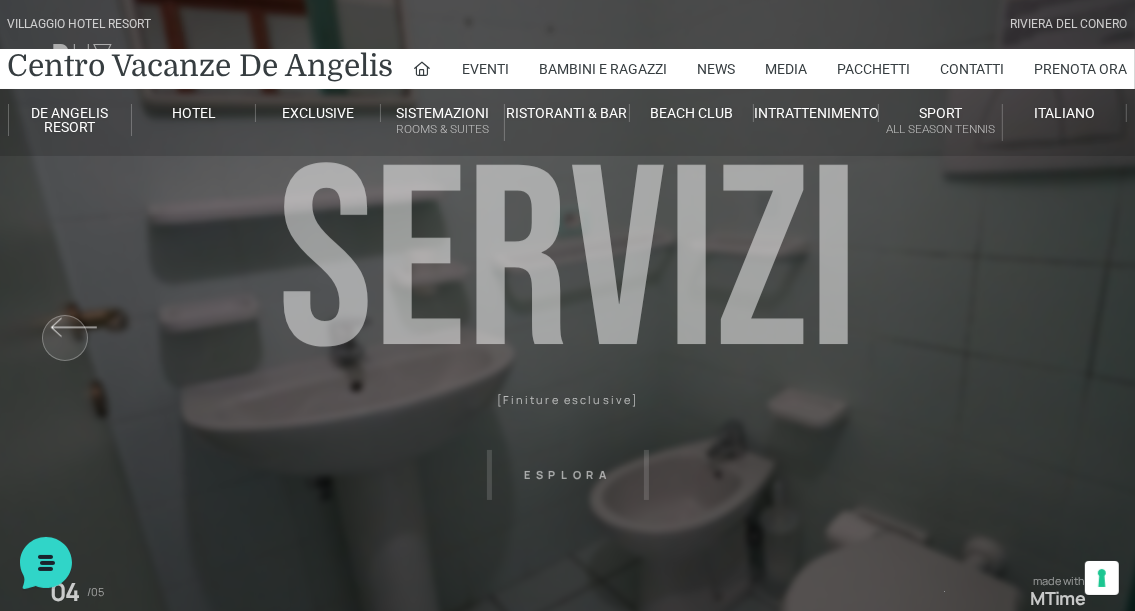 click at bounding box center [189, 320] 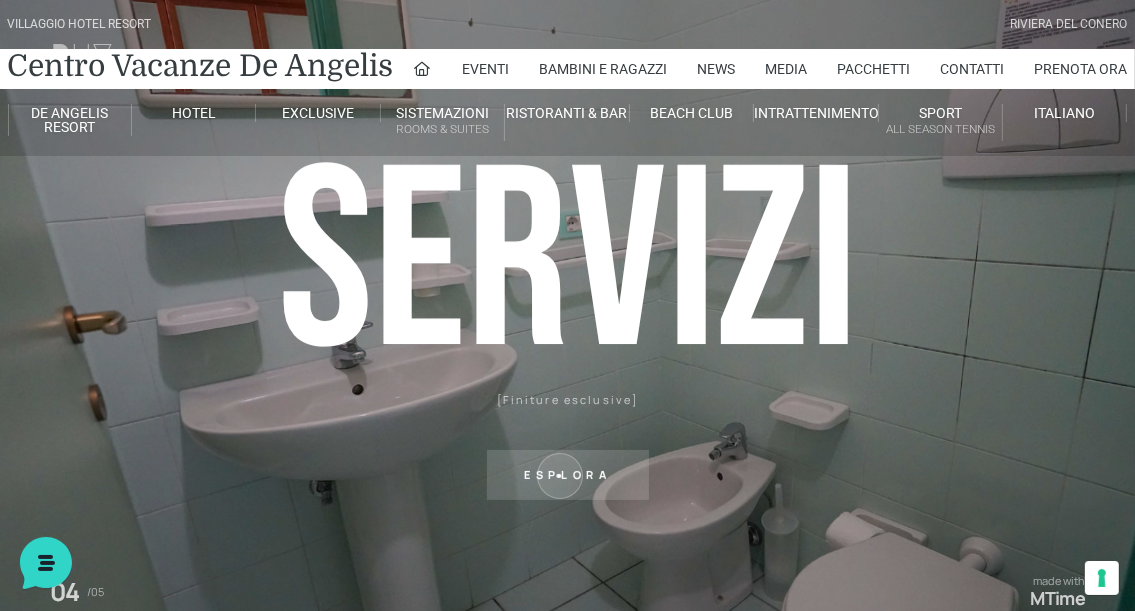 click on "Esplora" at bounding box center [568, 475] 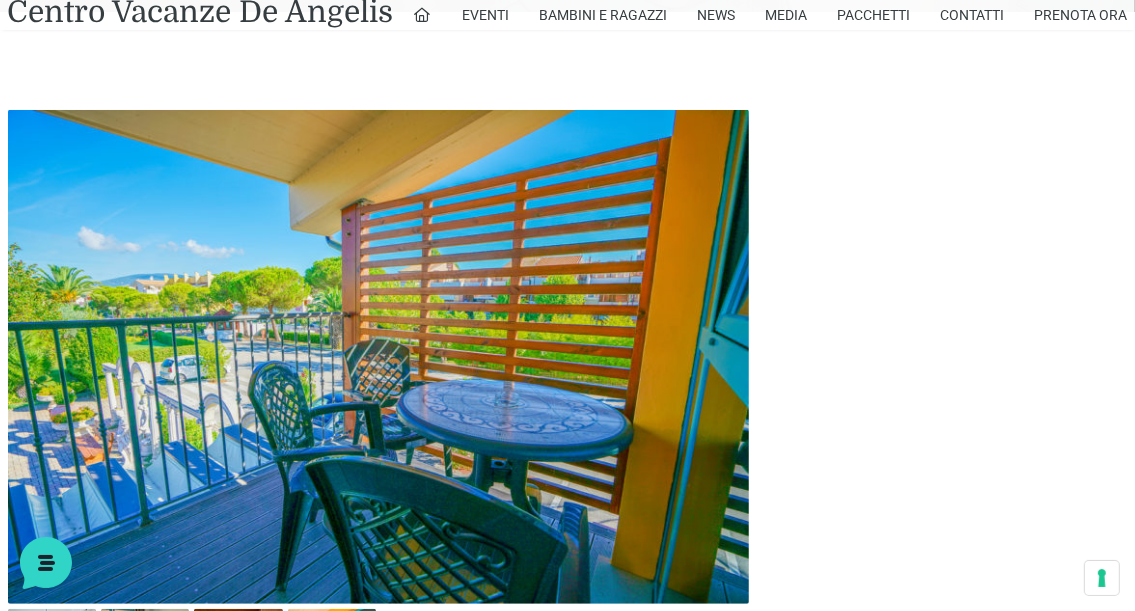scroll, scrollTop: 640, scrollLeft: 0, axis: vertical 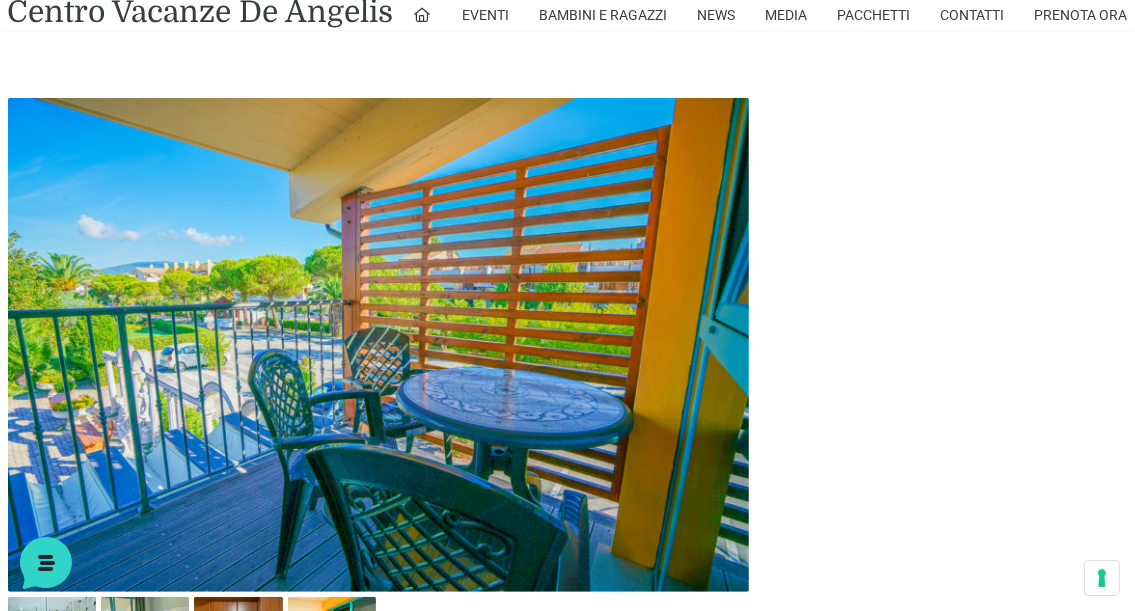 click at bounding box center (379, 345) 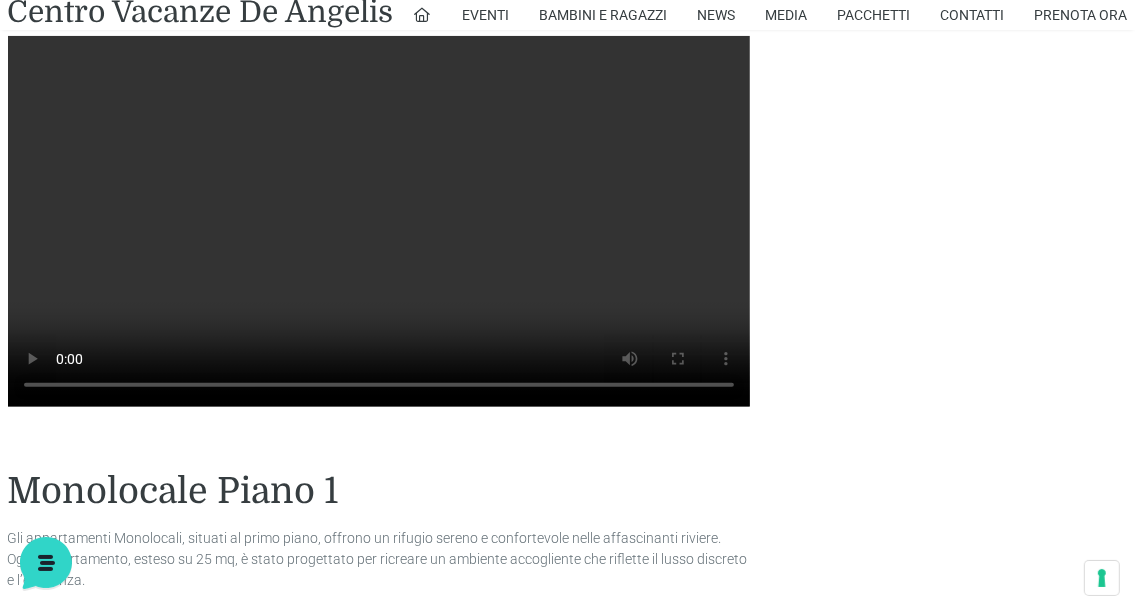 scroll, scrollTop: 1240, scrollLeft: 0, axis: vertical 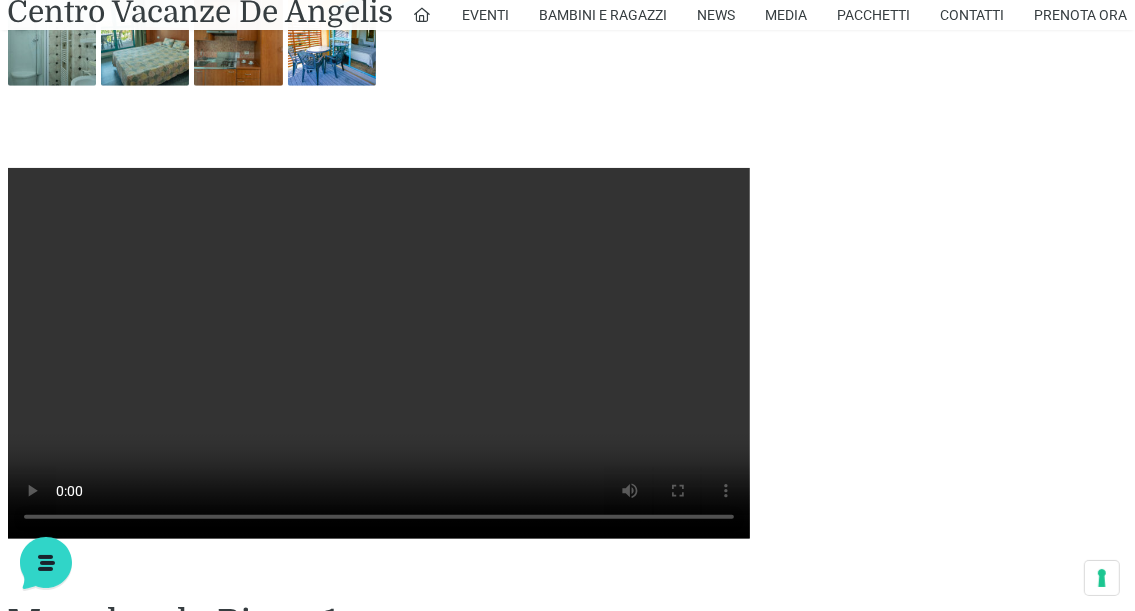 click on "Il tuo browser non supporta la riproduzione dei video." at bounding box center (379, 353) 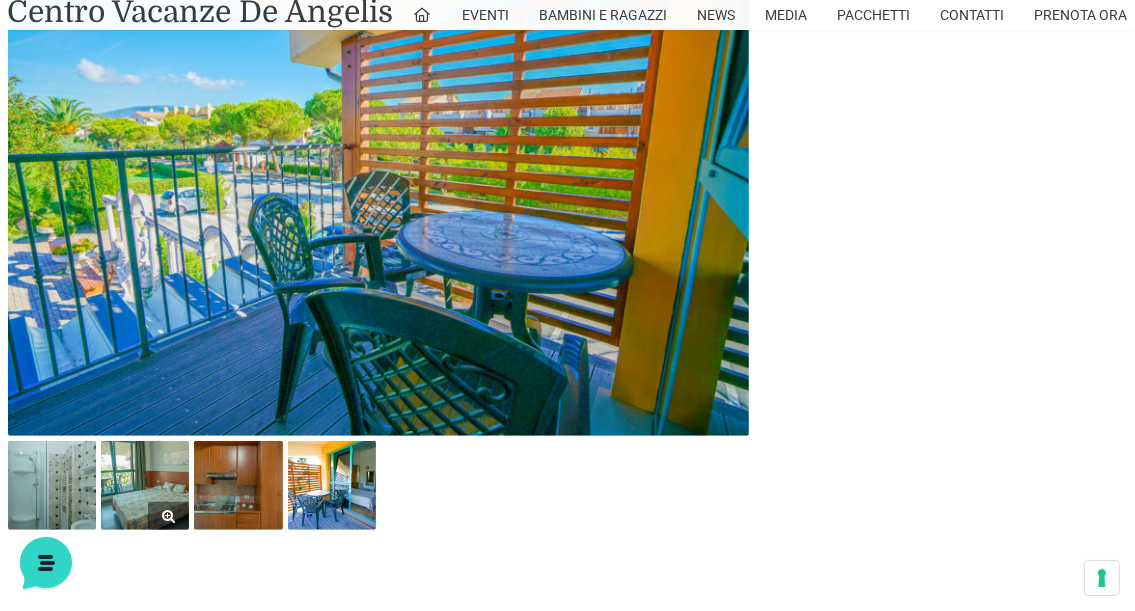 scroll, scrollTop: 840, scrollLeft: 0, axis: vertical 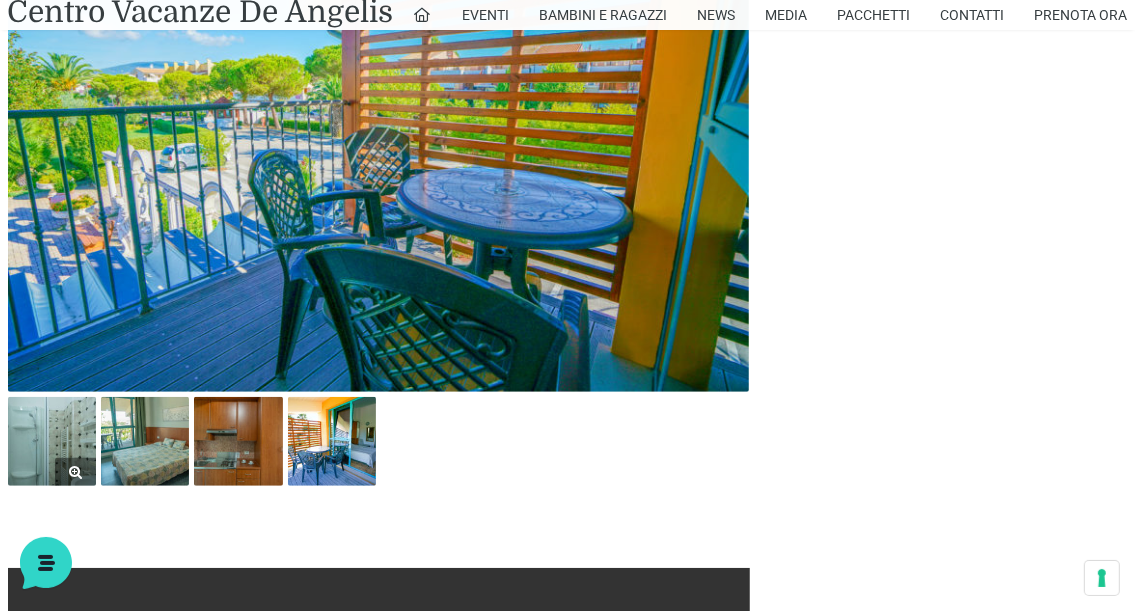 click at bounding box center (52, 441) 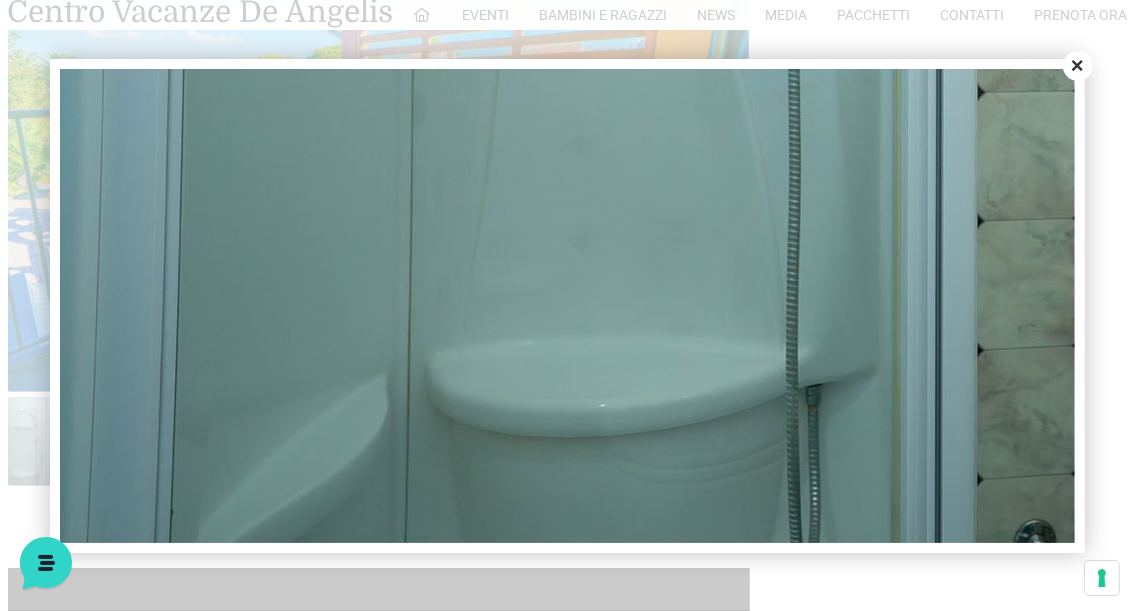 scroll, scrollTop: 822, scrollLeft: 0, axis: vertical 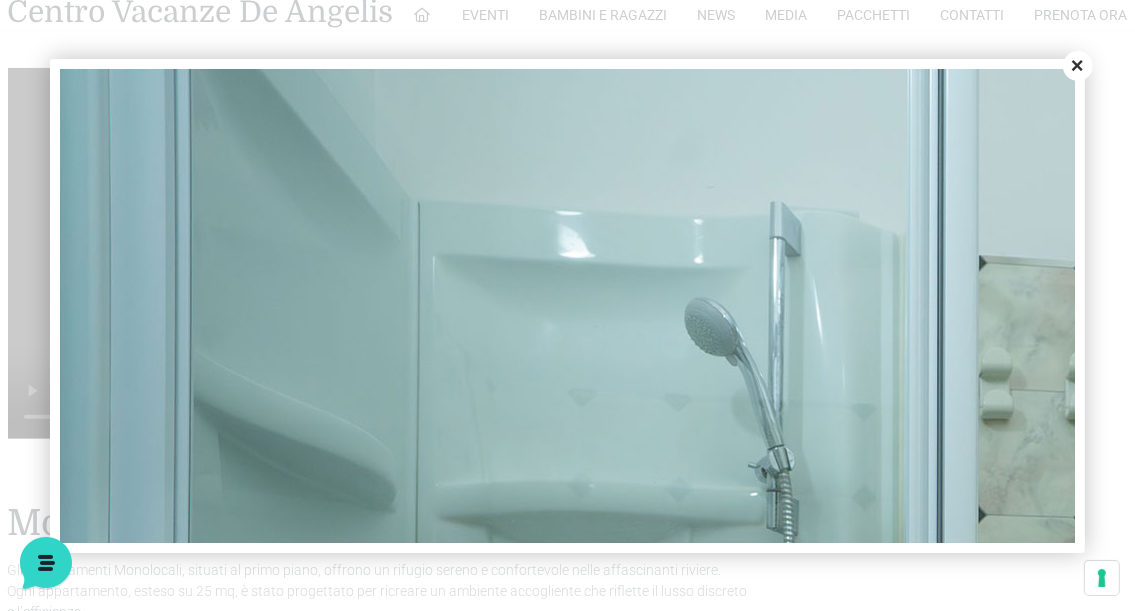click at bounding box center (1019, 708) 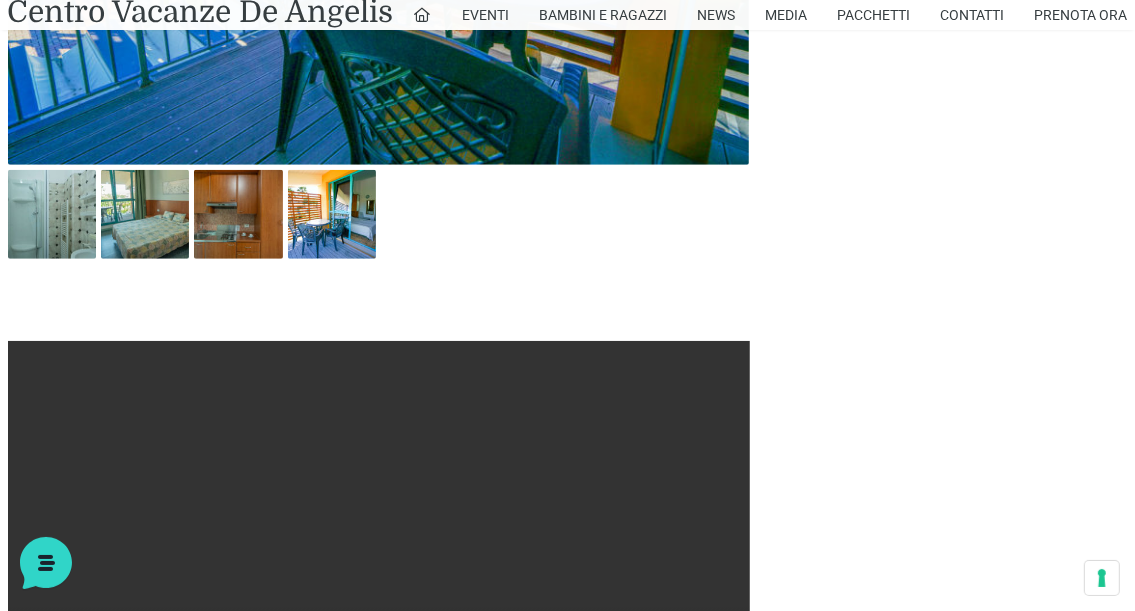 scroll, scrollTop: 840, scrollLeft: 0, axis: vertical 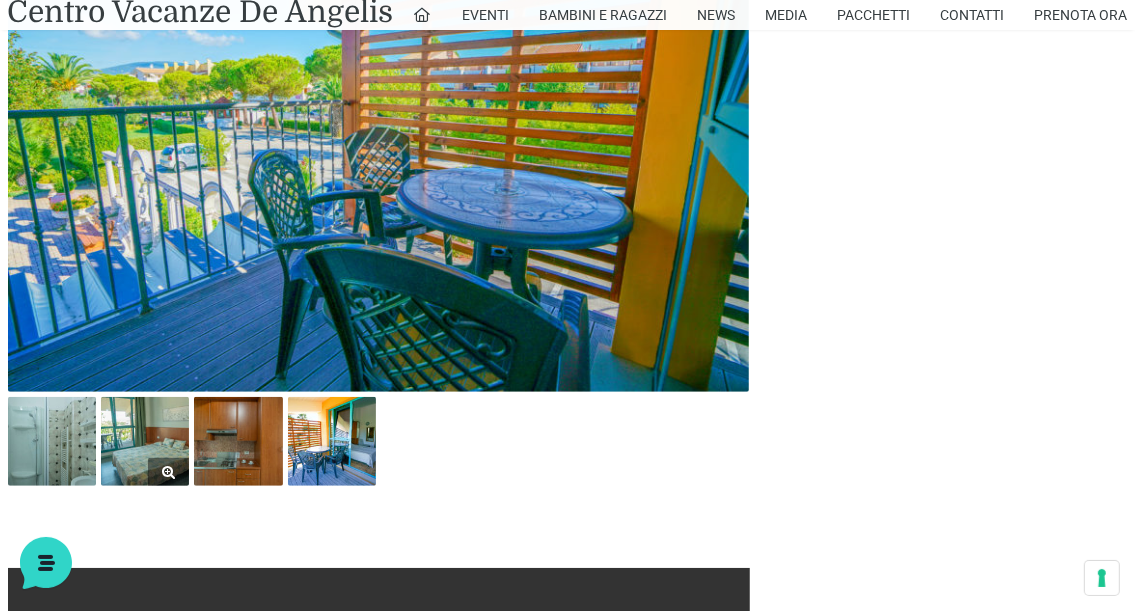 click at bounding box center (145, 441) 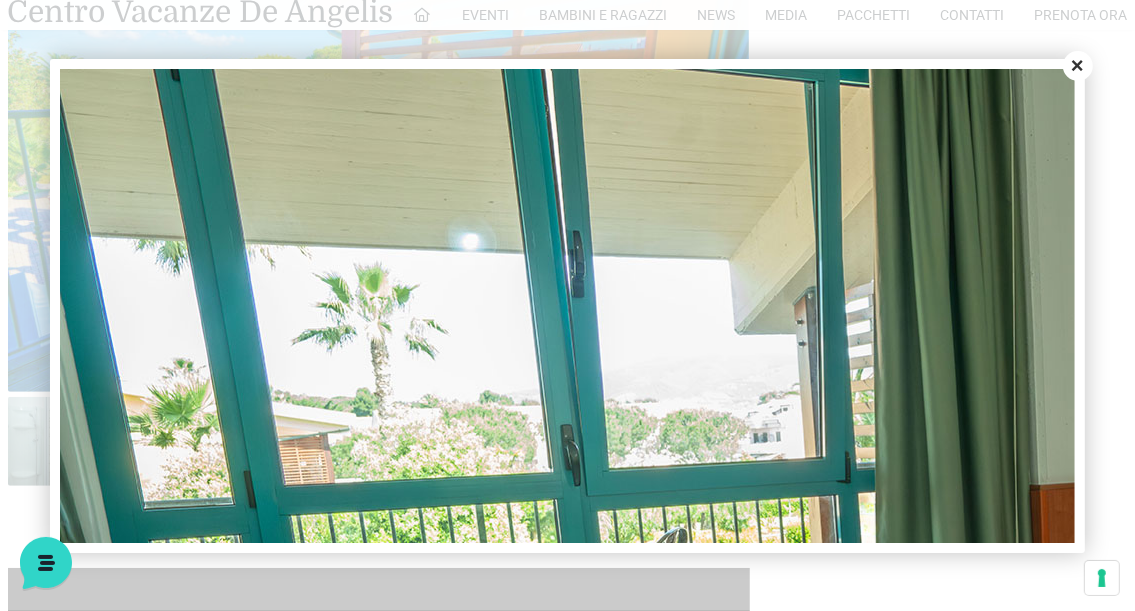 scroll, scrollTop: 0, scrollLeft: 0, axis: both 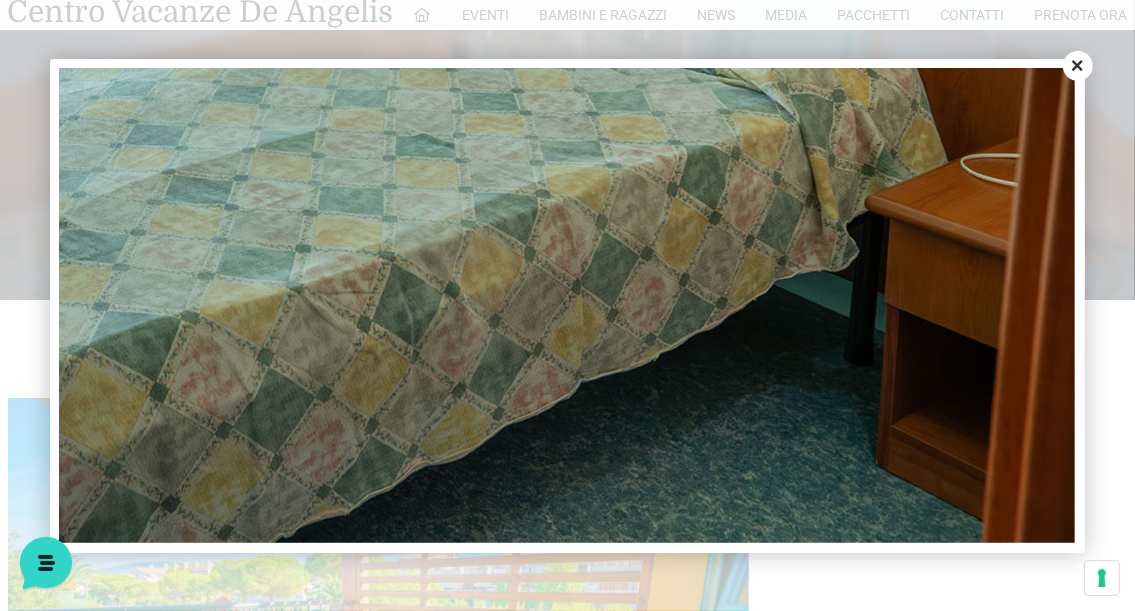drag, startPoint x: 1071, startPoint y: 349, endPoint x: 1140, endPoint y: 626, distance: 285.46454 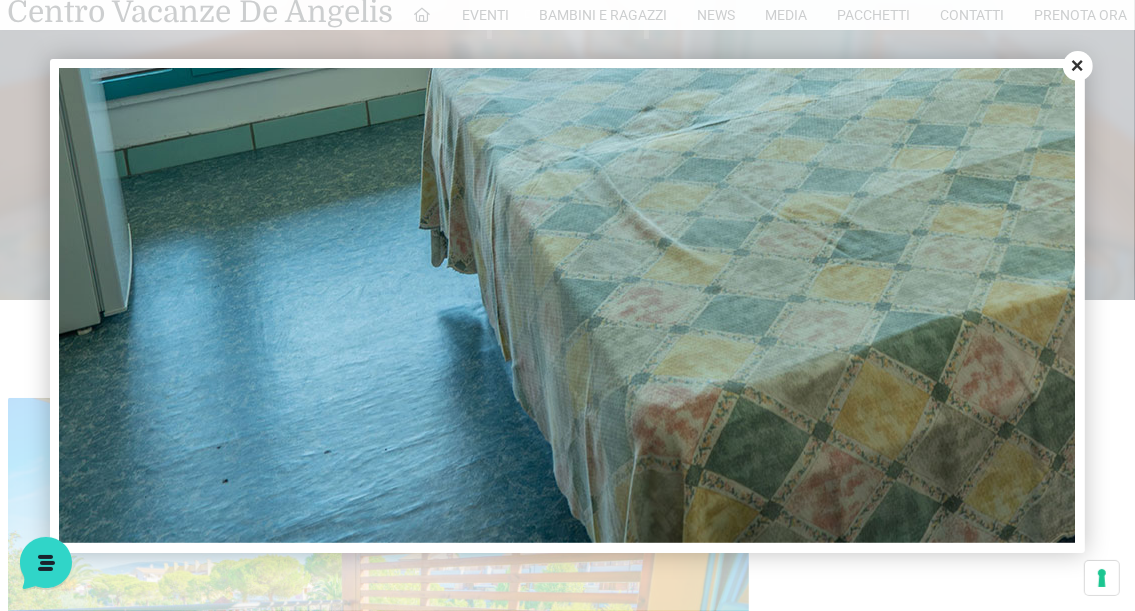 scroll, scrollTop: 822, scrollLeft: 0, axis: vertical 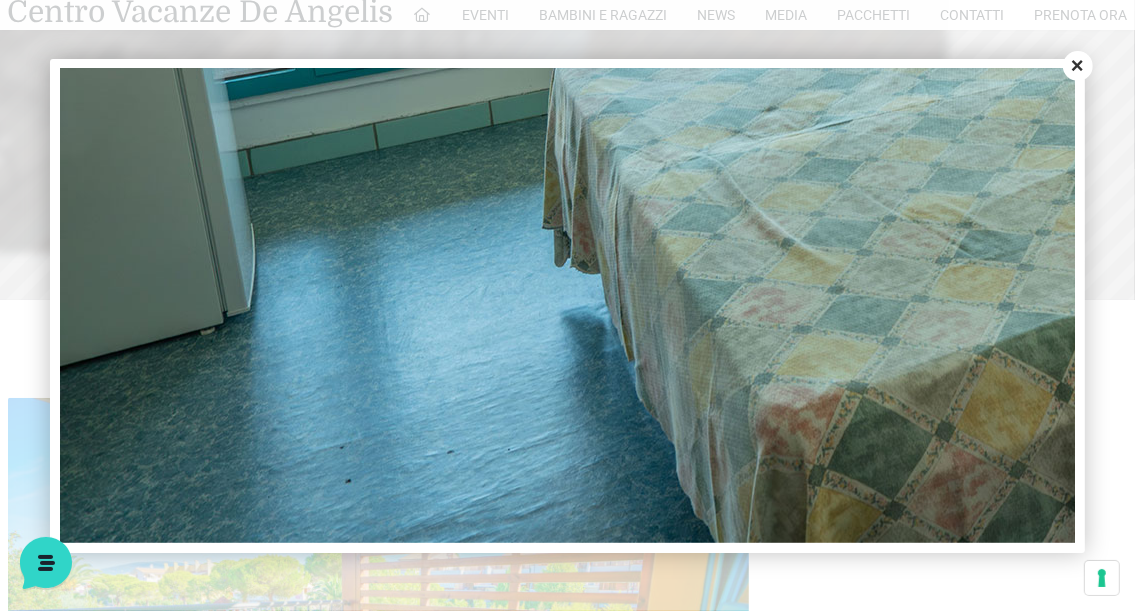 click on "Close" at bounding box center (1078, 66) 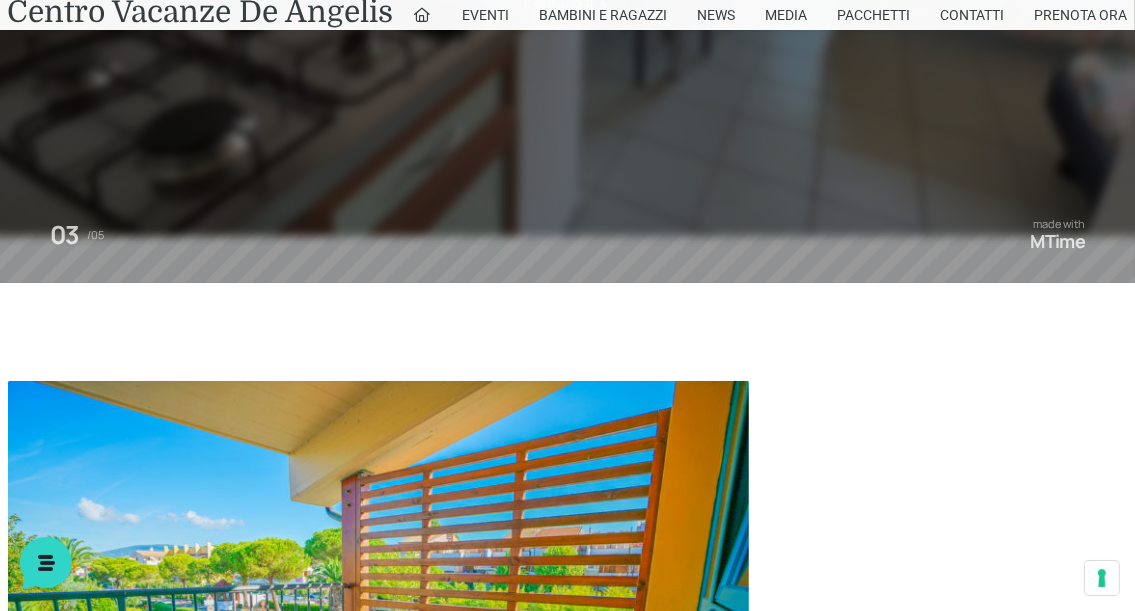 scroll, scrollTop: 840, scrollLeft: 0, axis: vertical 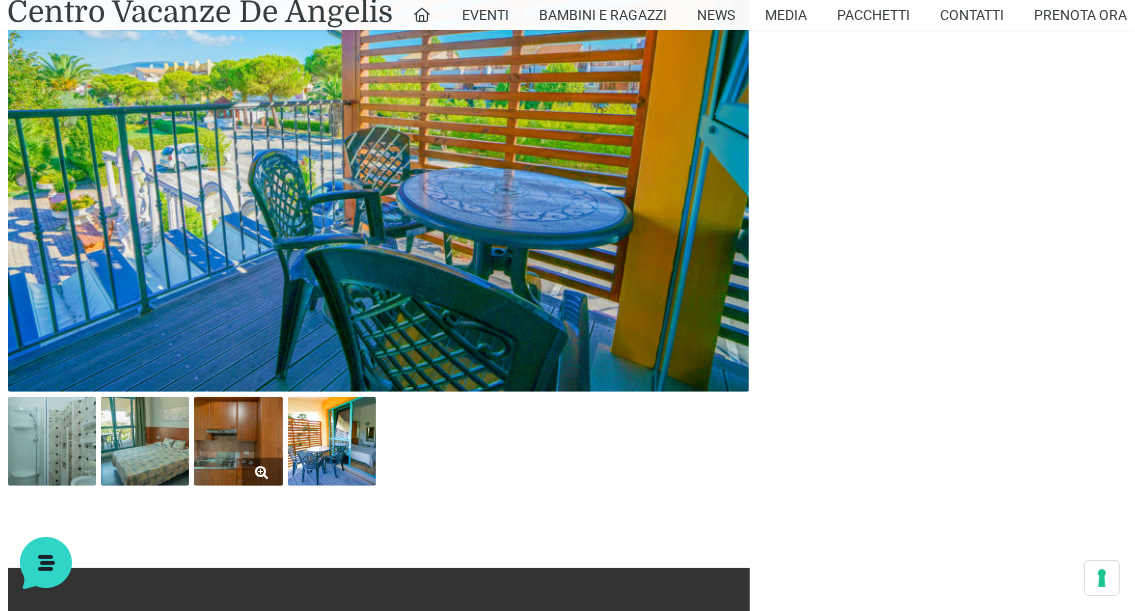 click at bounding box center [238, 441] 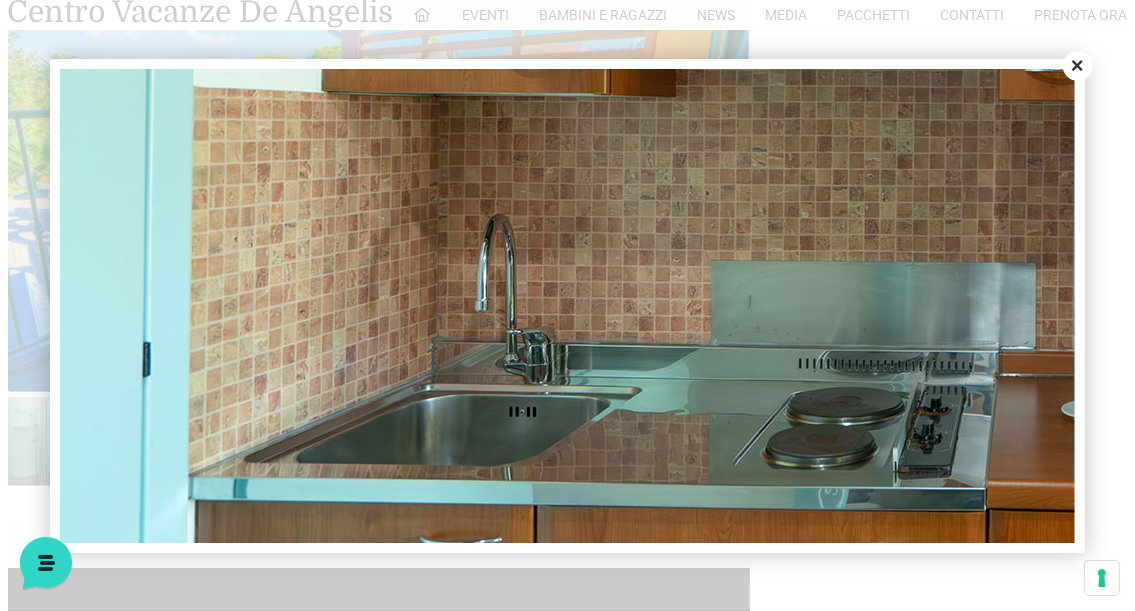 scroll, scrollTop: 700, scrollLeft: 0, axis: vertical 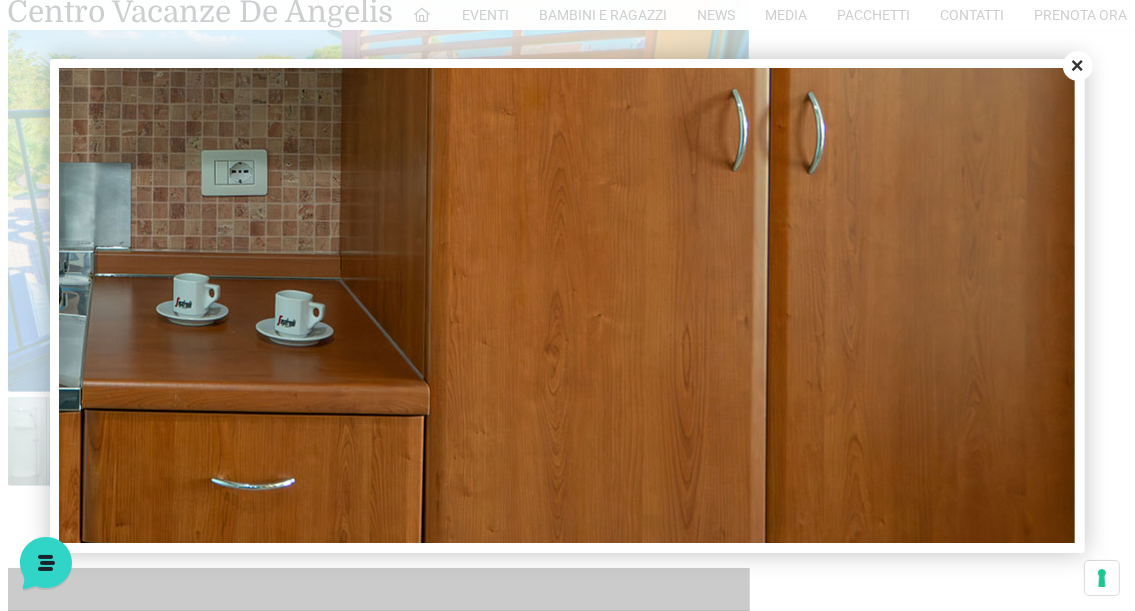 drag, startPoint x: 570, startPoint y: 536, endPoint x: 1134, endPoint y: 586, distance: 566.212 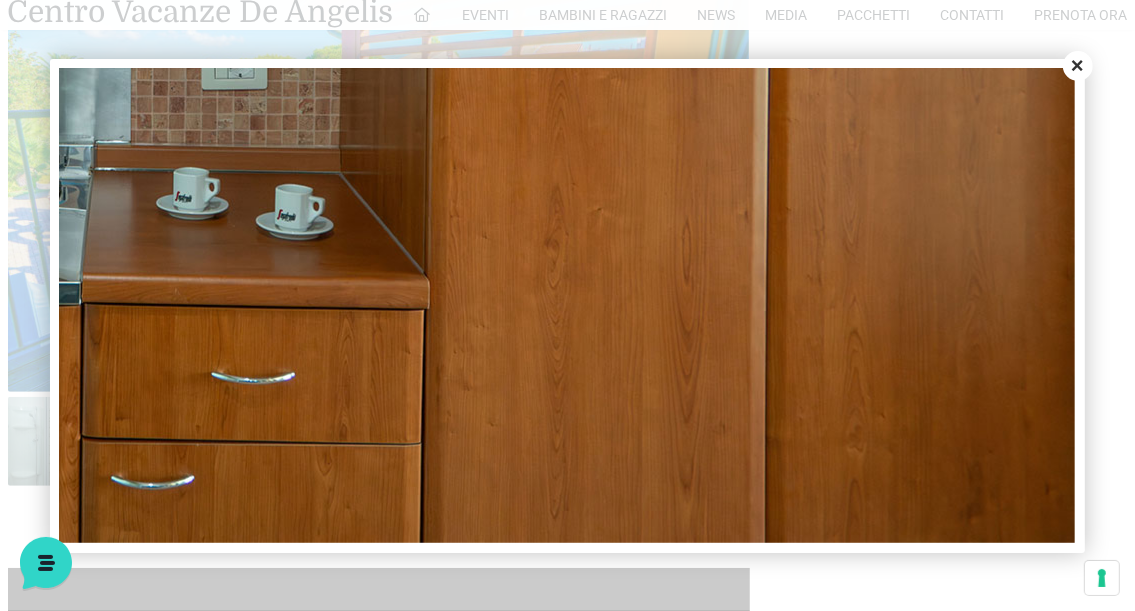 scroll, scrollTop: 822, scrollLeft: 921, axis: both 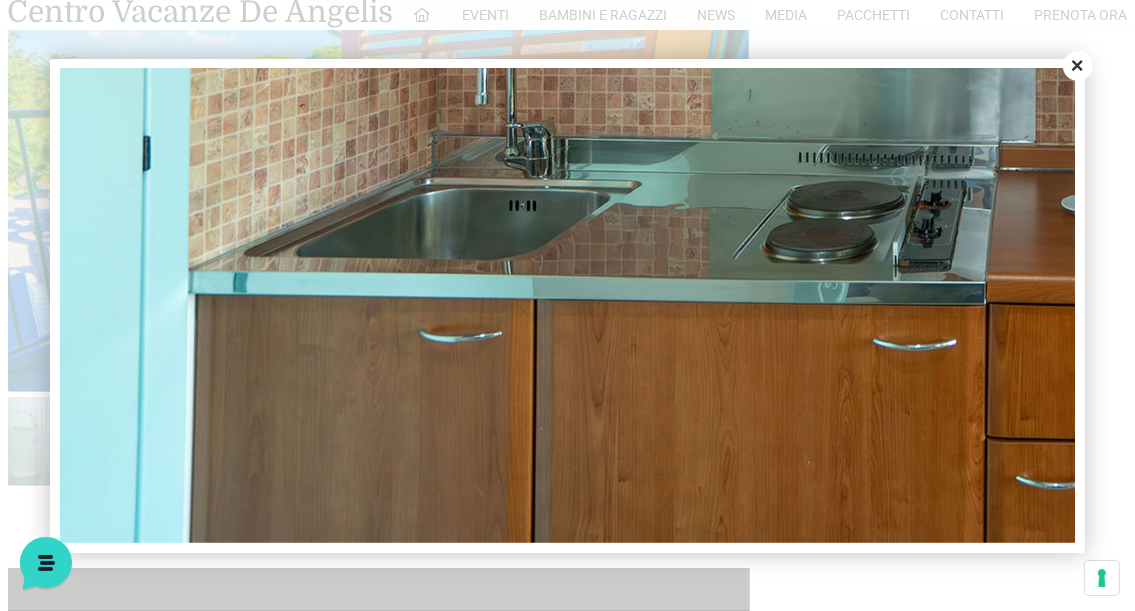 click on "Close" at bounding box center (1078, 66) 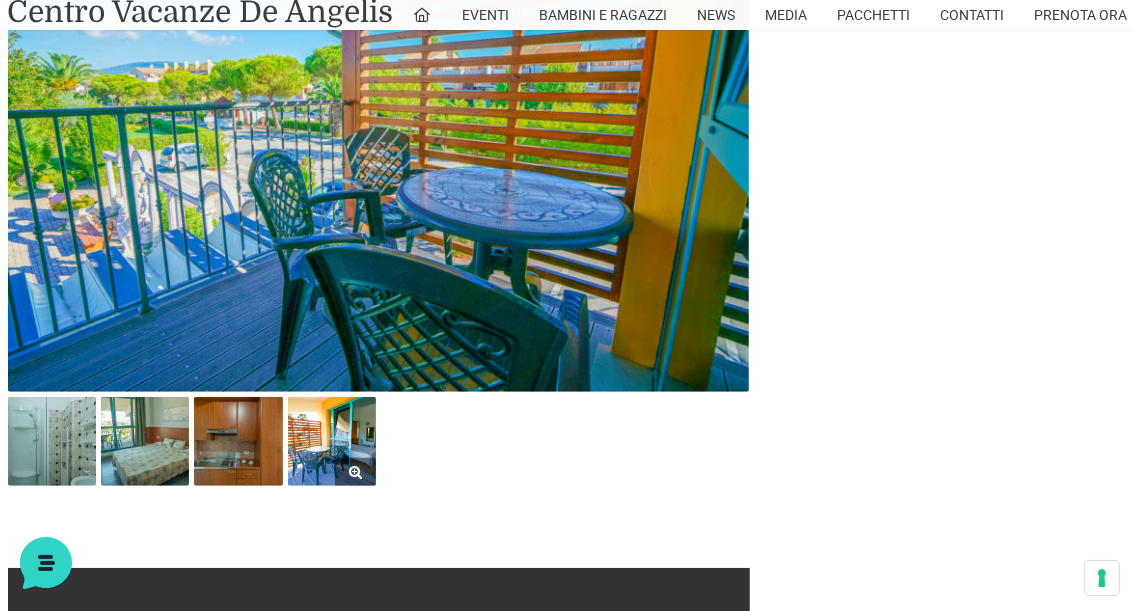 click at bounding box center (332, 441) 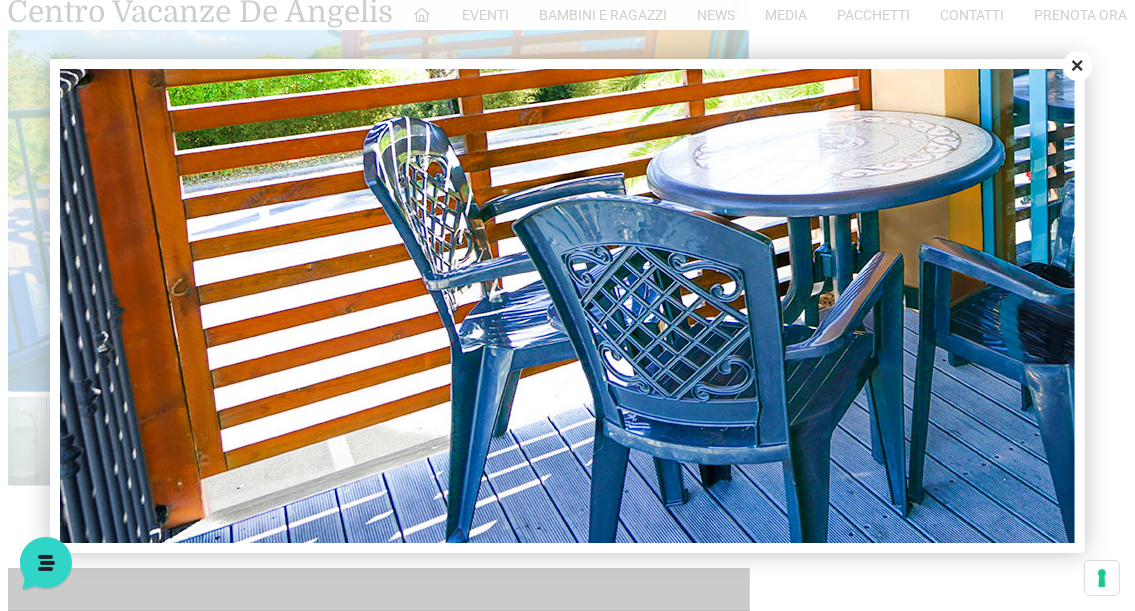 scroll, scrollTop: 622, scrollLeft: 0, axis: vertical 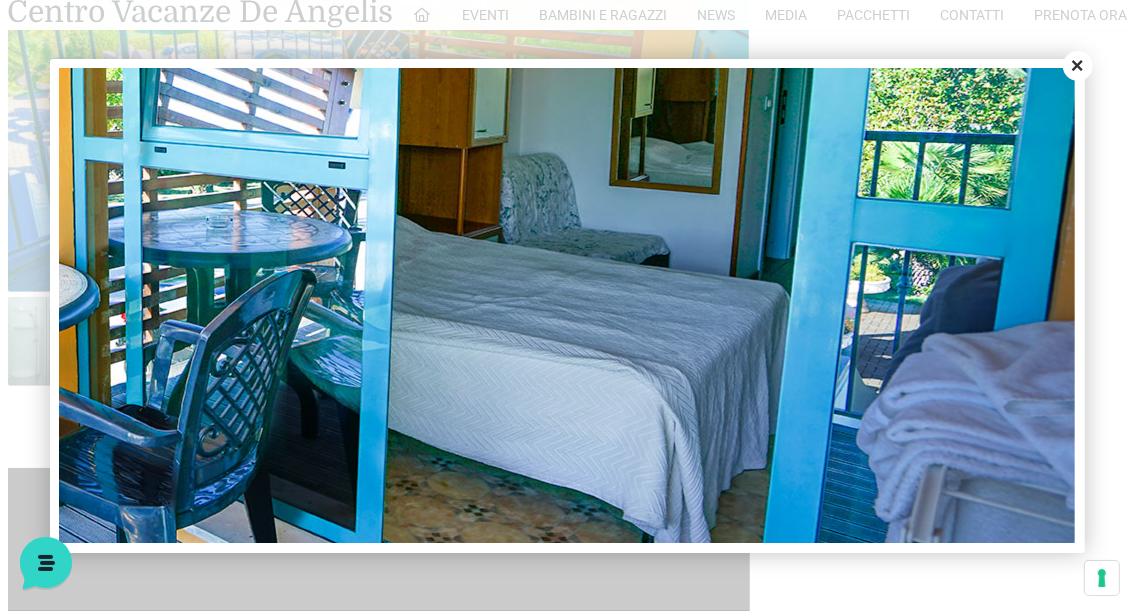 click on "Close" at bounding box center (1078, 66) 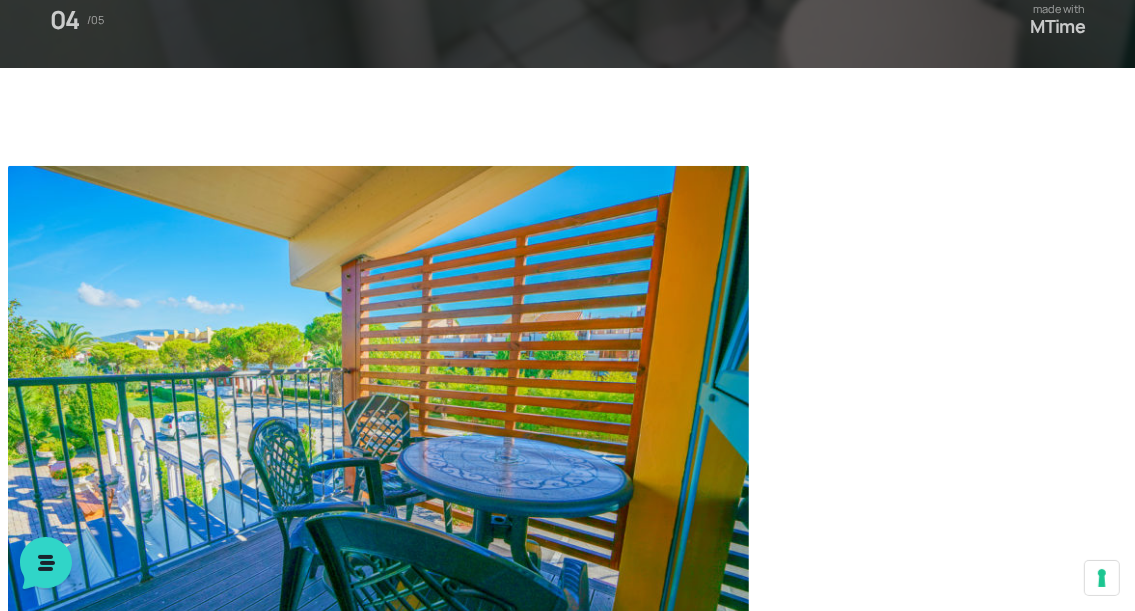 scroll, scrollTop: 0, scrollLeft: 0, axis: both 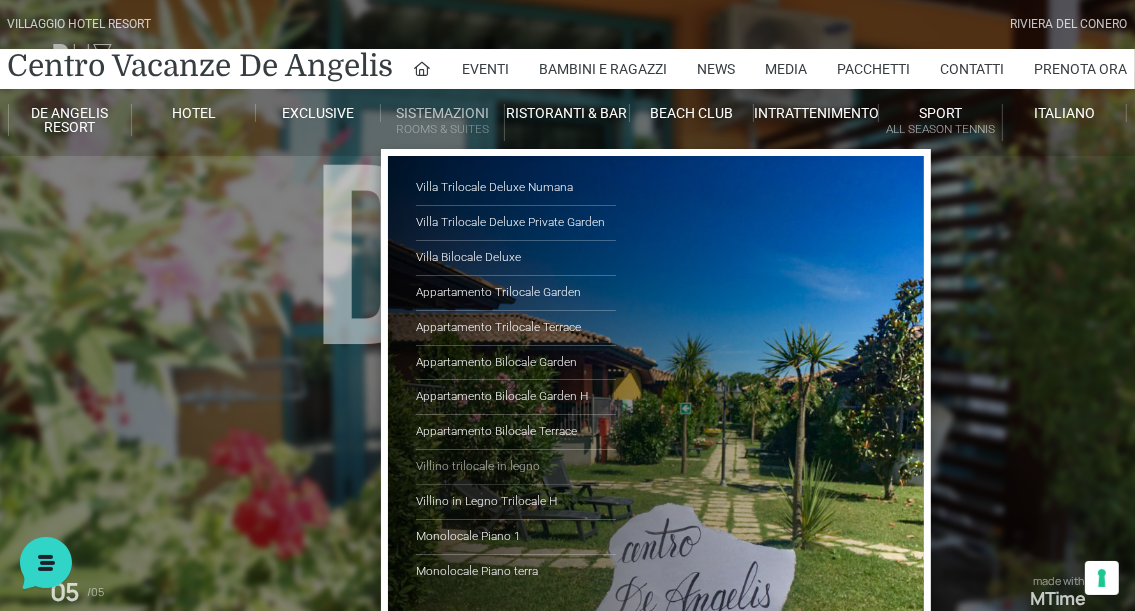click on "Villino trilocale in legno" at bounding box center (516, 467) 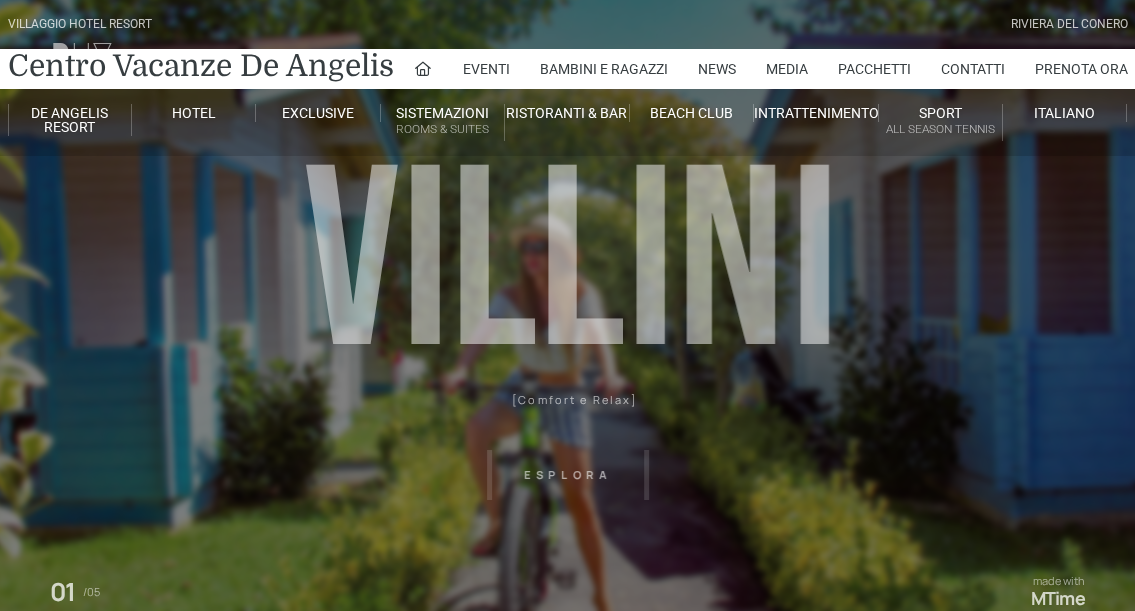 scroll, scrollTop: 0, scrollLeft: 0, axis: both 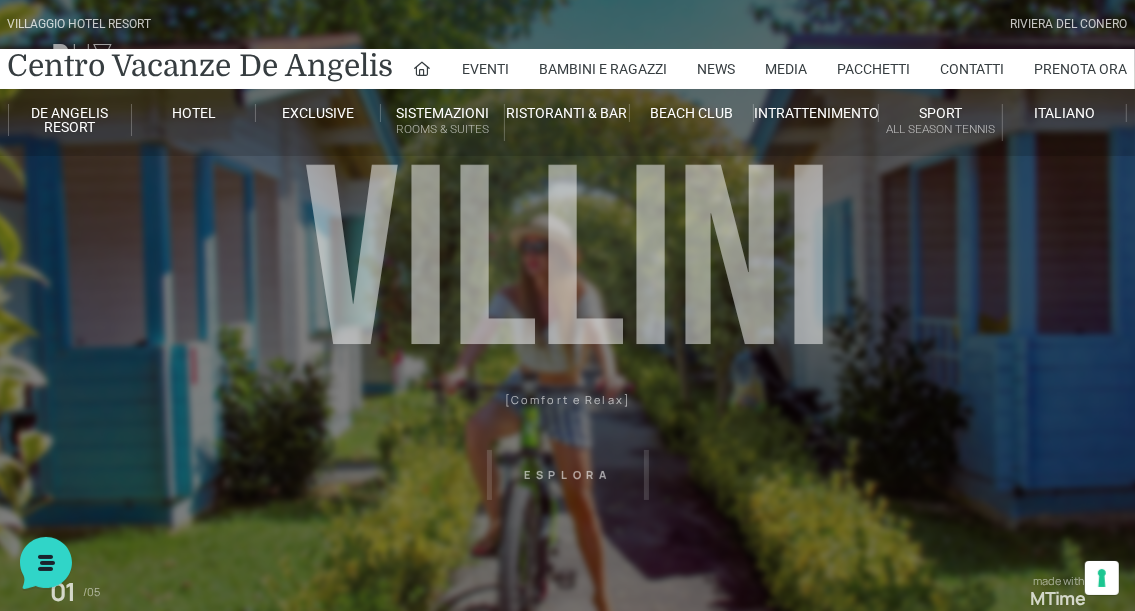 click on "Villaggio Hotel Resort
Riviera Del Conero
Centro Vacanze De Angelis
Eventi
Miss Italia
Cerimonie
Team building
Bambini e Ragazzi
Holly Beach Club
Holly Teeny Club
Holly Young Club
Piscine
Iscrizioni Holly Club
News
Media
Pacchetti
Contatti
Prenota Ora
De Angelis Resort
Parco Piscine
Oasi Naturale
Cappellina
Sala Convegni
Le Marche
Store
Concierge
Colonnina Ricarica
Mappa del Villaggio
Hotel
Suite Prestige
Camera Prestige
Camera Suite H
Sala Meeting
Exclusive
Villa Luxury
Dimora Padronale
Villa 601 Alpine
Villa Classic
Bilocale Garden Gold
Sistemazioni Rooms & Suites
Villa Trilocale Deluxe Numana
Villa Trilocale Deluxe Private Garden
Villa Bilocale Deluxe
Appartamento Trilocale Garden" at bounding box center (567, 450) 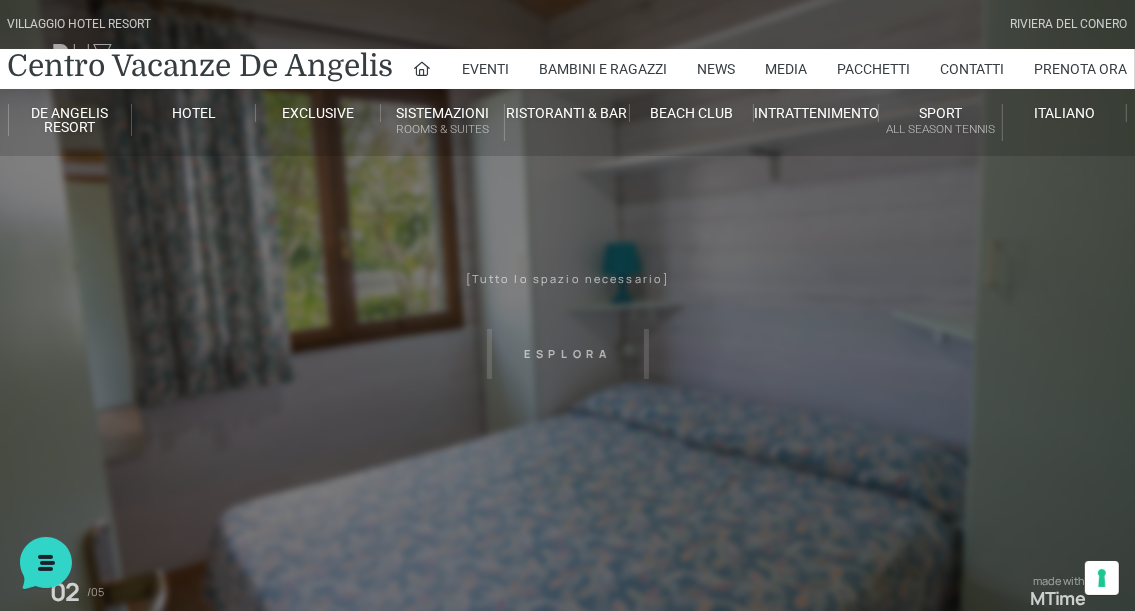 click on "Villaggio Hotel Resort
Riviera Del Conero
Centro Vacanze De Angelis
Eventi
Miss Italia
Cerimonie
Team building
Bambini e Ragazzi
Holly Beach Club
Holly Teeny Club
Holly Young Club
Piscine
Iscrizioni Holly Club
News
Media
Pacchetti
Contatti
Prenota Ora
De Angelis Resort
Parco Piscine
Oasi Naturale
Cappellina
Sala Convegni
Le Marche
Store
Concierge
Colonnina Ricarica
Mappa del Villaggio
Hotel
Suite Prestige
Camera Prestige
Camera Suite H
Sala Meeting
Exclusive
Villa Luxury
Dimora Padronale
Villa 601 Alpine
Villa Classic
Bilocale Garden Gold
Sistemazioni Rooms & Suites
Villa Trilocale Deluxe Numana
Villa Trilocale Deluxe Private Garden
Villa Bilocale Deluxe
Appartamento Trilocale Garden" at bounding box center (567, 450) 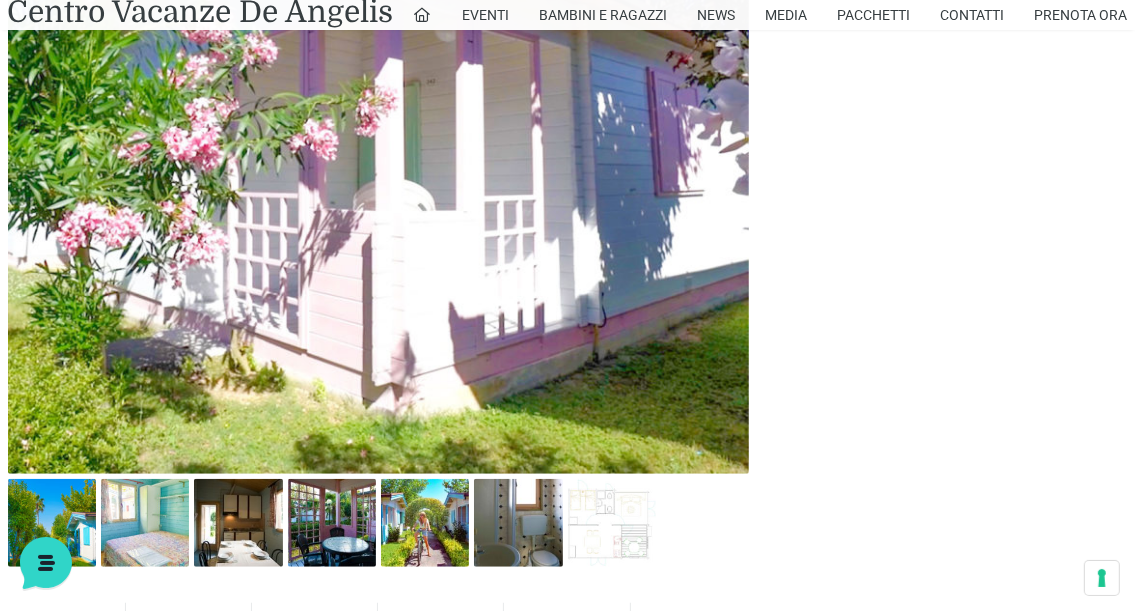 scroll, scrollTop: 1100, scrollLeft: 0, axis: vertical 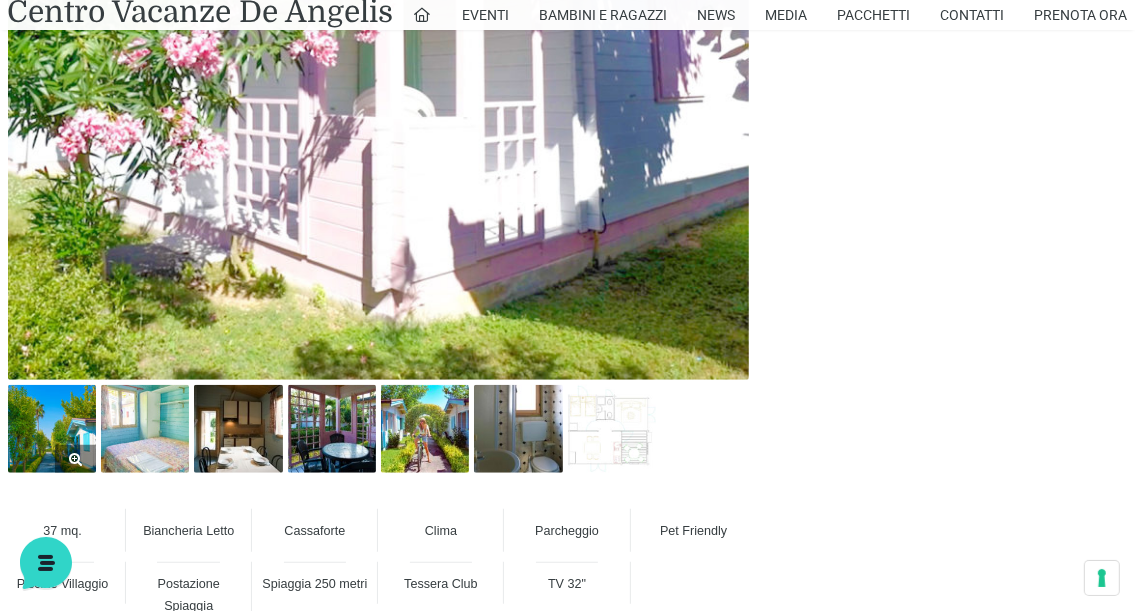 click at bounding box center [52, 429] 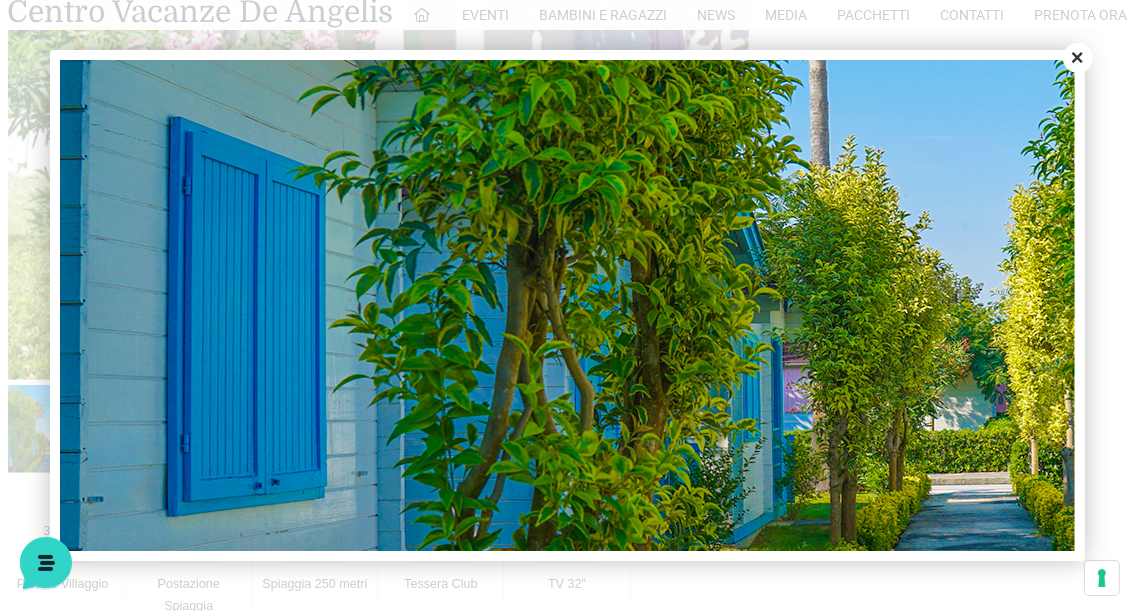 scroll, scrollTop: 805, scrollLeft: 0, axis: vertical 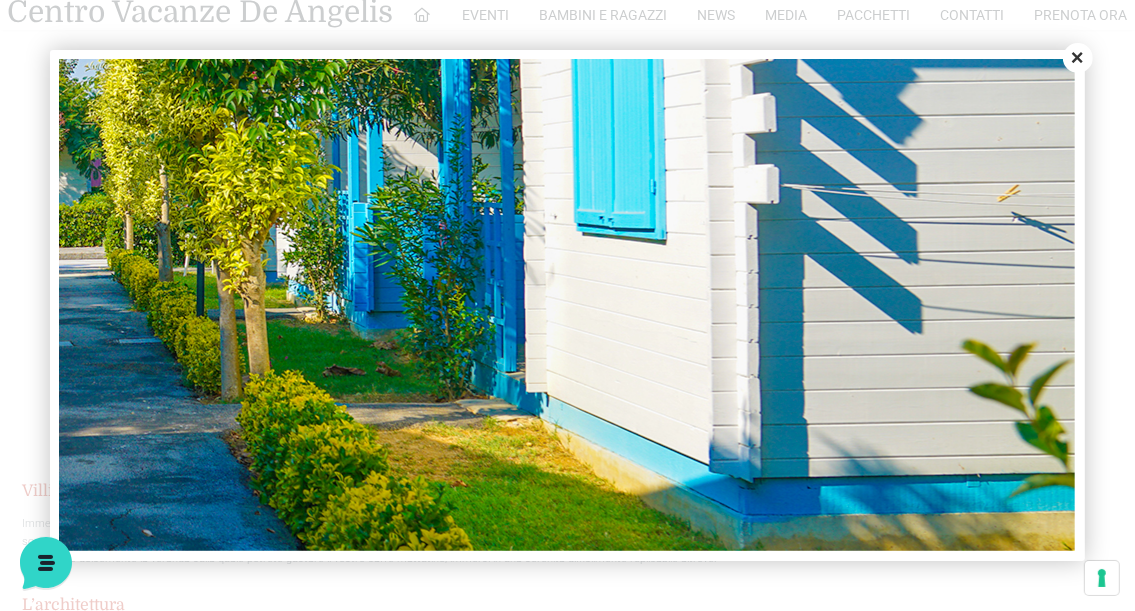 click on "Close" at bounding box center (1078, 58) 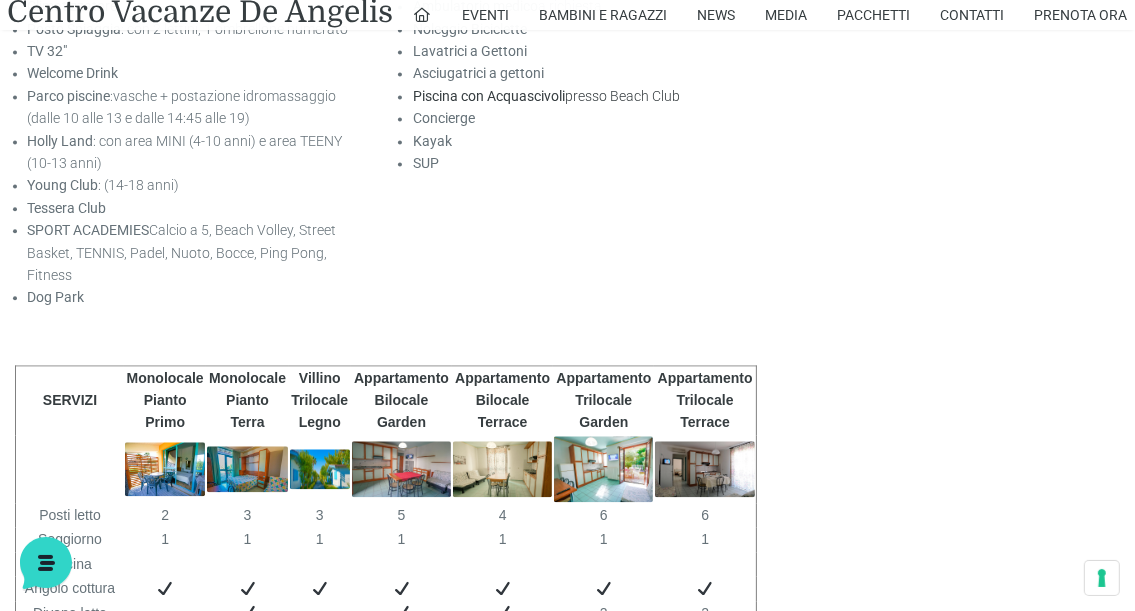 scroll, scrollTop: 3500, scrollLeft: 0, axis: vertical 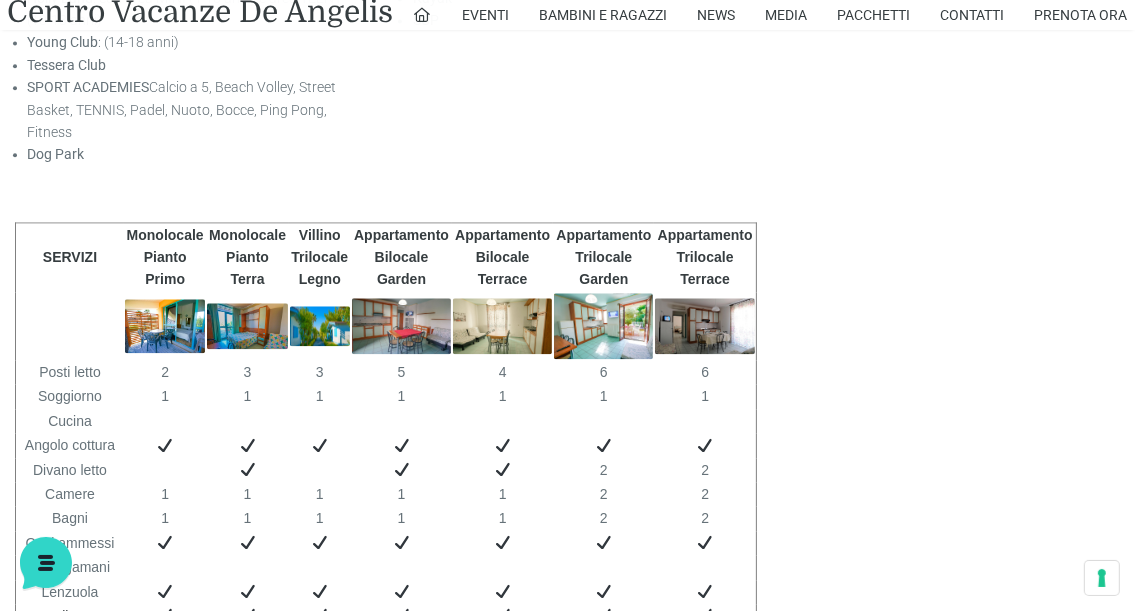 click at bounding box center (320, 326) 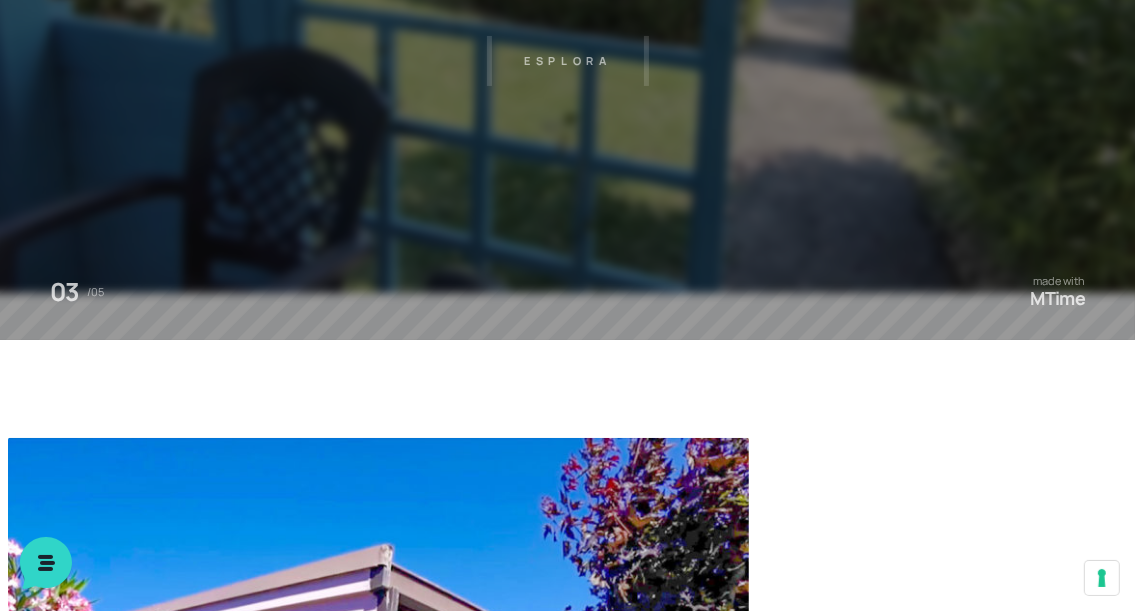 scroll, scrollTop: 0, scrollLeft: 0, axis: both 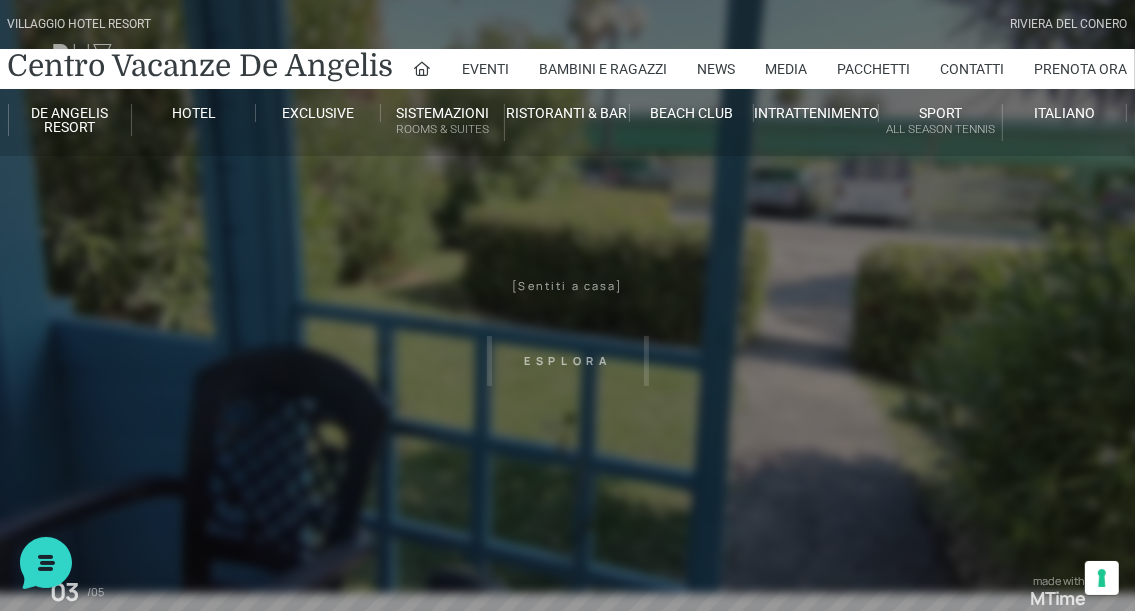 click on "Villaggio Hotel Resort
Riviera Del Conero
Centro Vacanze De Angelis
Eventi
Miss Italia
Cerimonie
Team building
Bambini e Ragazzi
Holly Beach Club
Holly Teeny Club
Holly Young Club
Piscine
Iscrizioni Holly Club
News
Media
Pacchetti
Contatti
Prenota Ora
De Angelis Resort
Parco Piscine
Oasi Naturale
Cappellina
Sala Convegni
Le Marche
Store
Concierge
Colonnina Ricarica
Mappa del Villaggio
Hotel
Suite Prestige
Camera Prestige
Camera Suite H
Sala Meeting
Exclusive
Villa Luxury
Dimora Padronale
Villa 601 Alpine
Villa Classic
Bilocale Garden Gold
Sistemazioni Rooms & Suites
Villa Trilocale Deluxe Numana
Villa Trilocale Deluxe Private Garden
Villa Bilocale Deluxe
Appartamento Trilocale Garden" at bounding box center (567, 450) 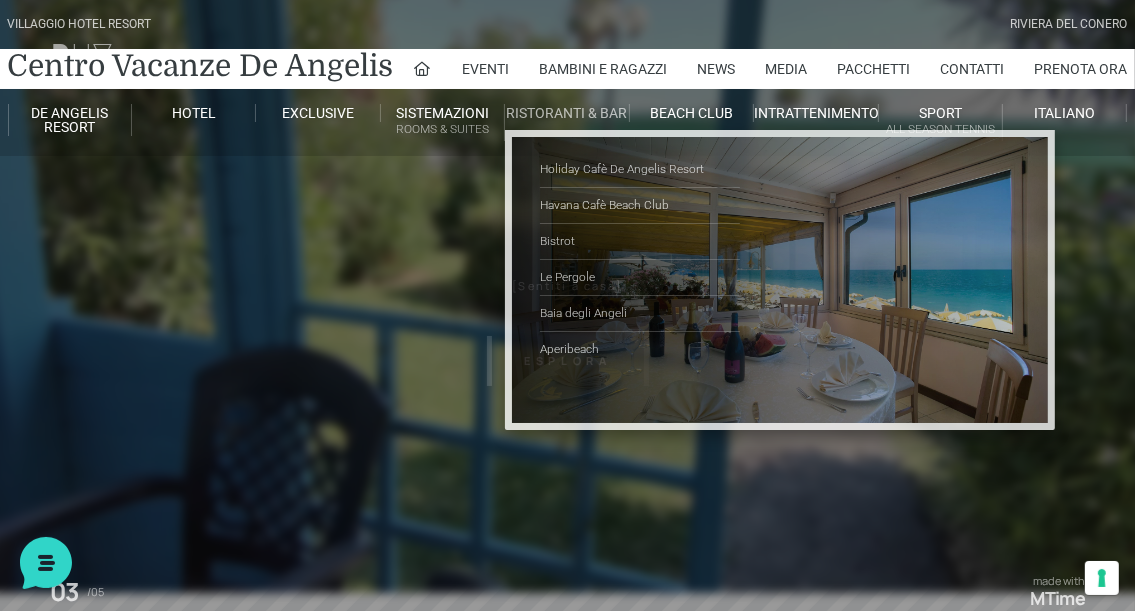 click on "Ristoranti & Bar" at bounding box center [567, 113] 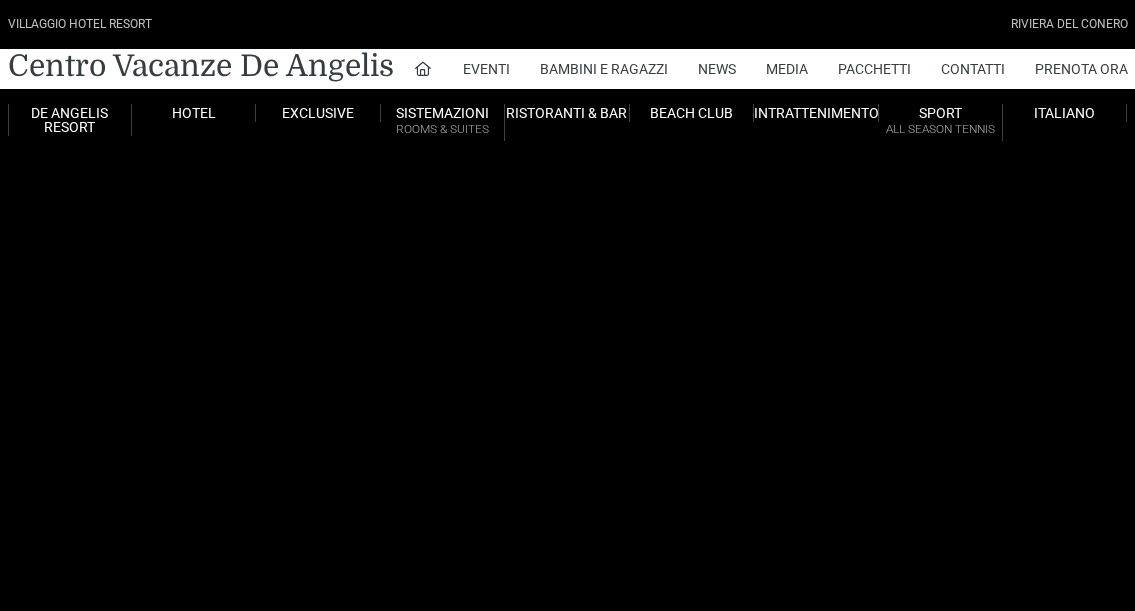 scroll, scrollTop: 0, scrollLeft: 0, axis: both 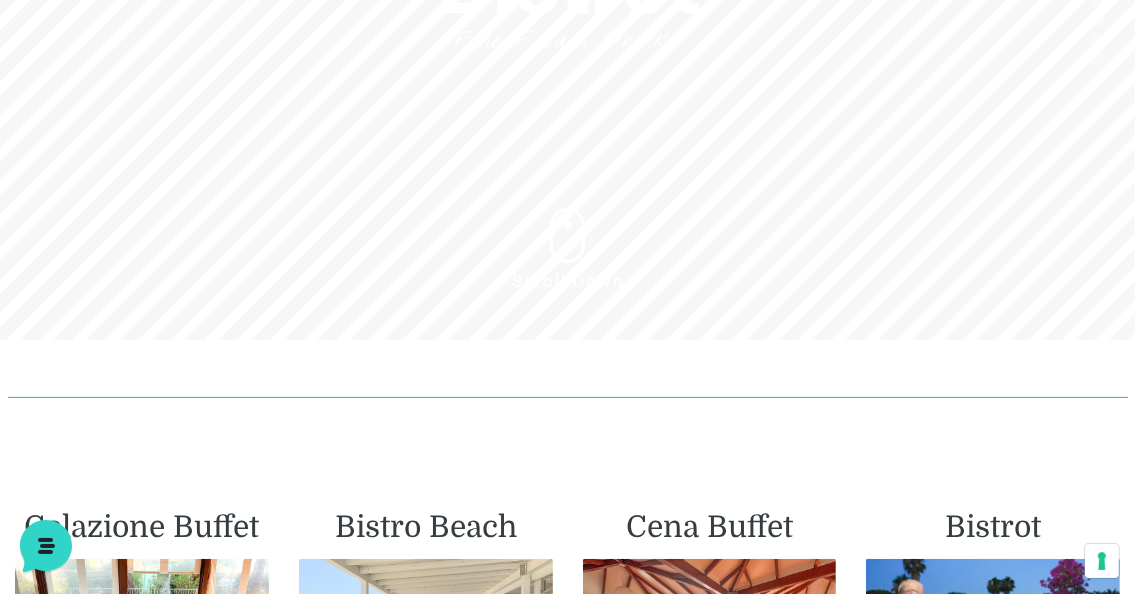 click on "Villaggio Hotel Resort
Riviera Del Conero
Centro Vacanze De Angelis
Eventi
Miss Italia
Cerimonie
Team building
Bambini e Ragazzi
Holly Beach Club
Holly Teeny Club
Holly Young Club
Piscine
Iscrizioni Holly Club
News
Media
Pacchetti
Contatti
Prenota Ora
De Angelis Resort
Parco Piscine
Oasi Naturale
Cappellina
Sala Convegni
Le Marche
Store
Concierge
Colonnina Ricarica
Mappa del Villaggio
Hotel
Suite Prestige
Camera Prestige
Camera Suite H
Sala Meeting
Exclusive
Villa Luxury
Dimora Padronale
Villa 601 Alpine
Villa Classic
Bilocale Garden Gold
Sistemazioni Rooms & Suites
Villa Trilocale Deluxe Numana
Villa Trilocale Deluxe Private Garden
Villa Bilocale Deluxe
Appartamento Trilocale Garden" at bounding box center [567, 100] 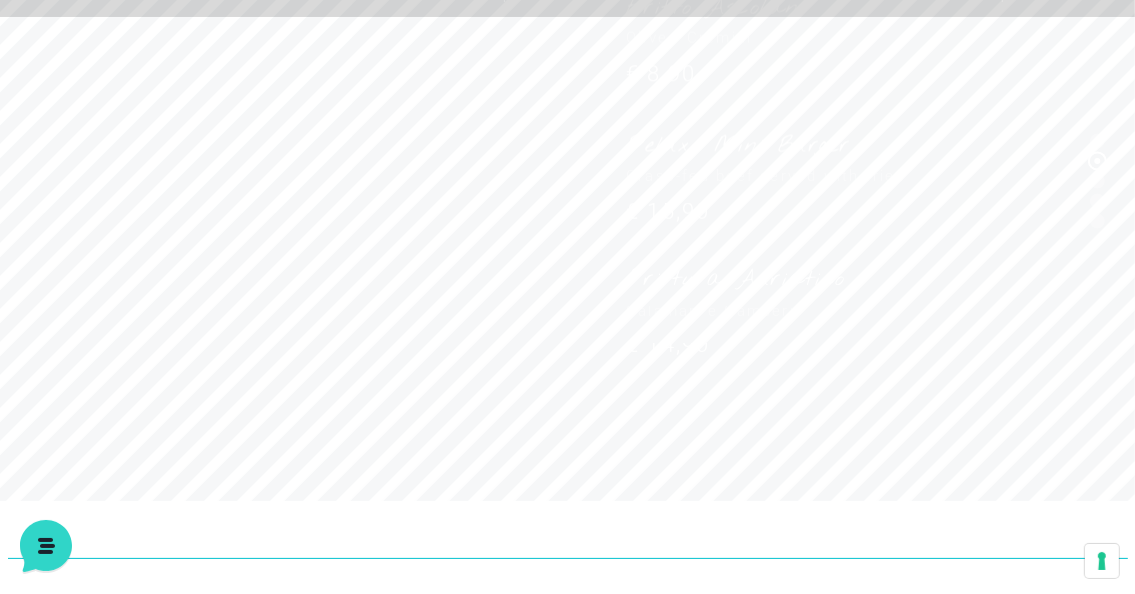 scroll, scrollTop: 0, scrollLeft: 0, axis: both 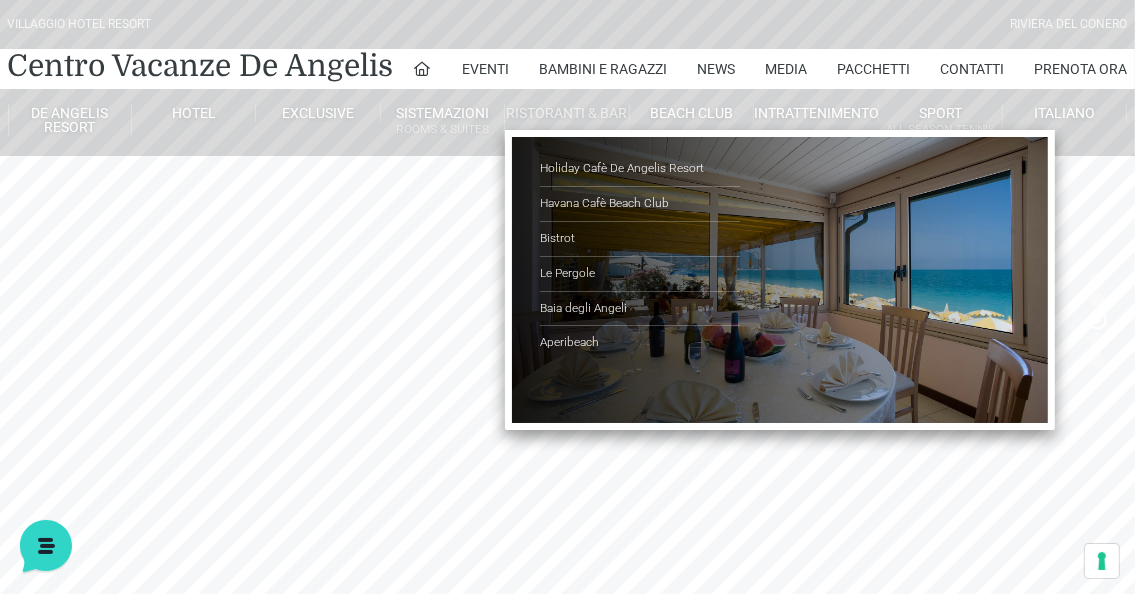 click on "Ristoranti & Bar" at bounding box center (567, 113) 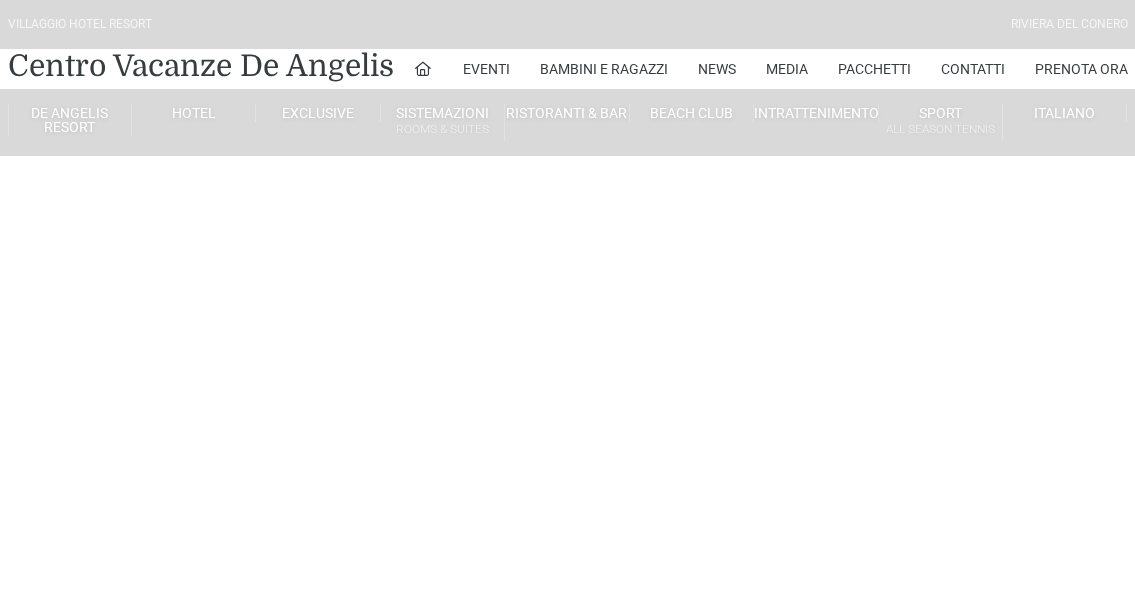scroll, scrollTop: 0, scrollLeft: 0, axis: both 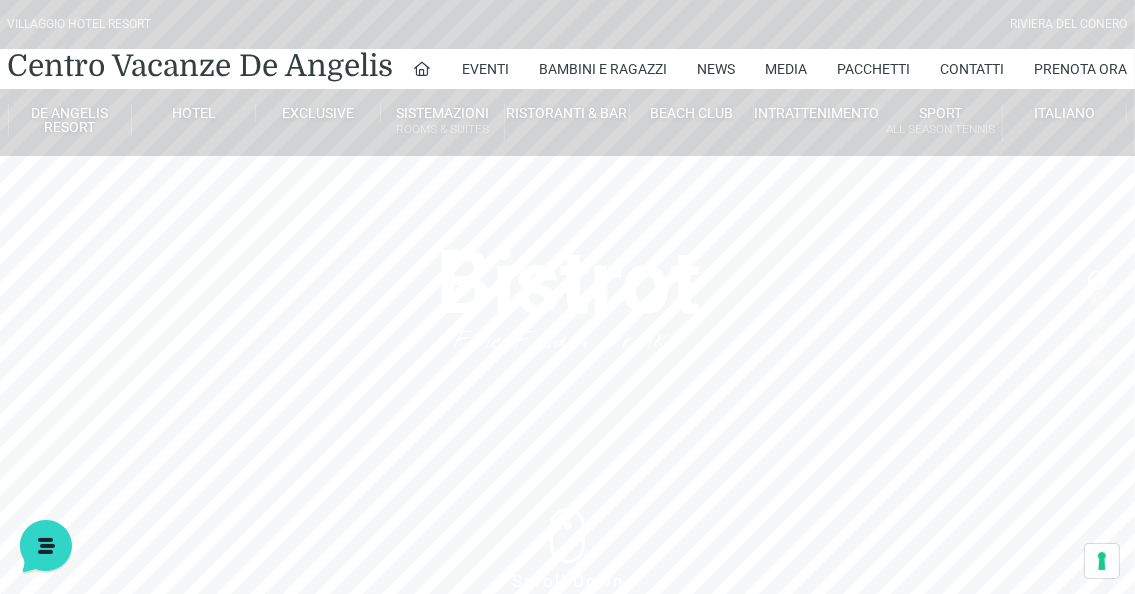 drag, startPoint x: 568, startPoint y: 539, endPoint x: 564, endPoint y: 492, distance: 47.169907 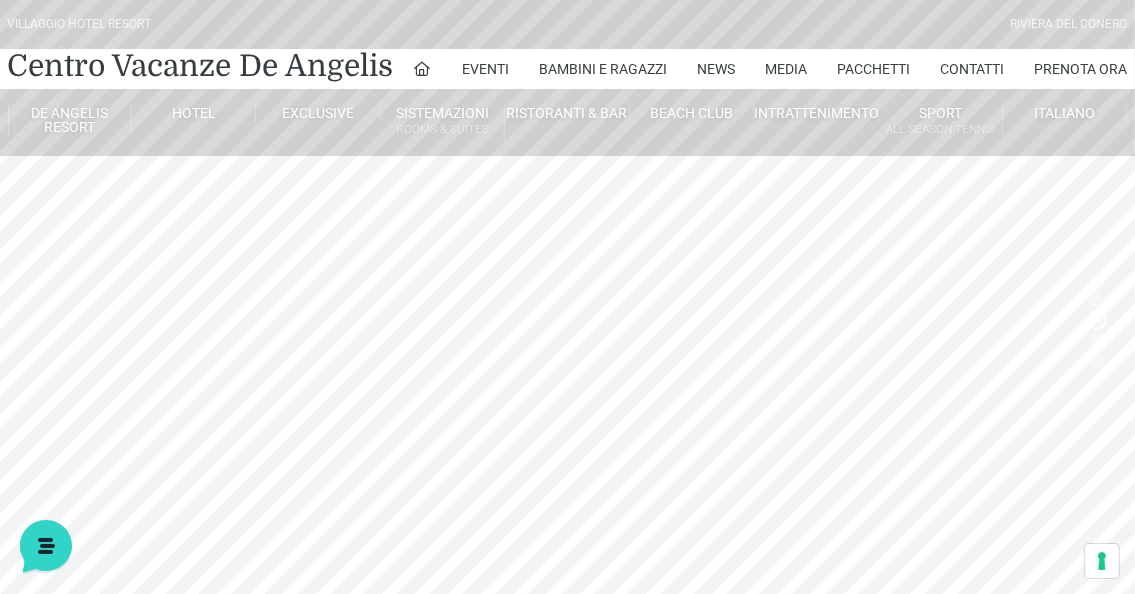 click on "Villaggio Hotel Resort
Riviera Del Conero
Centro Vacanze De Angelis
Eventi
Miss Italia
Cerimonie
Team building
Bambini e Ragazzi
Holly Beach Club
Holly Teeny Club
Holly Young Club
Piscine
Iscrizioni Holly Club
News
Media
Pacchetti
Contatti
Prenota Ora
De Angelis Resort
Parco Piscine
Oasi Naturale
Cappellina
Sala Convegni
Le Marche
Store
Concierge
Colonnina Ricarica
Mappa del Villaggio
Hotel
Suite Prestige
Camera Prestige
Camera Suite H
Sala Meeting
Exclusive
Villa Luxury
Dimora Padronale
Villa 601 Alpine
Villa Classic
Bilocale Garden Gold
Sistemazioni Rooms & Suites
Villa Trilocale Deluxe Numana
Villa Trilocale Deluxe Private Garden
Villa Bilocale Deluxe
Appartamento Trilocale Garden" at bounding box center (567, 400) 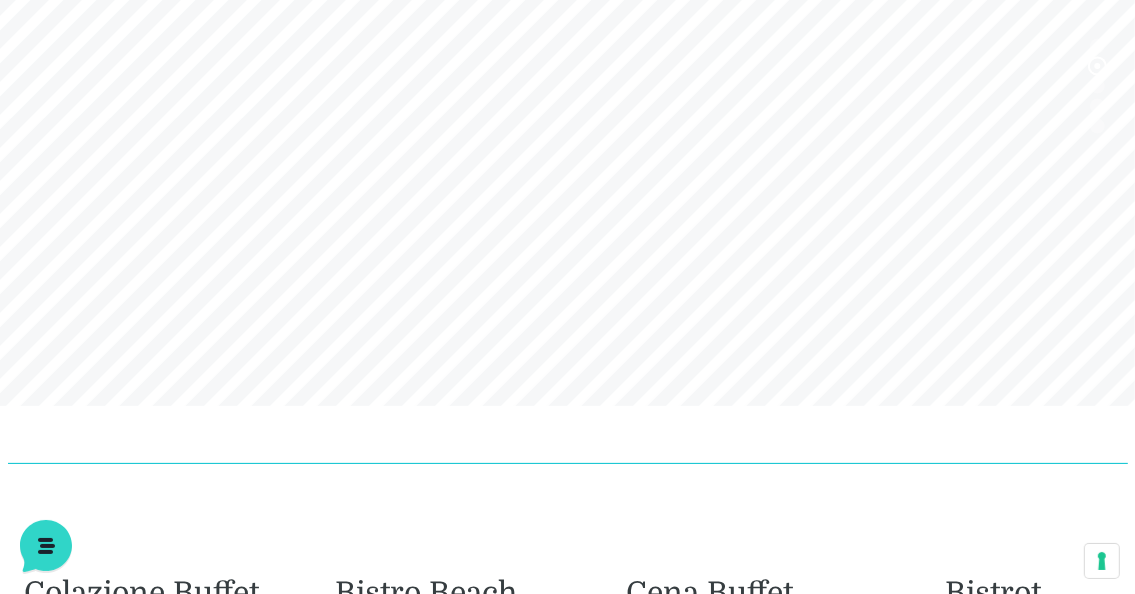 scroll, scrollTop: 0, scrollLeft: 0, axis: both 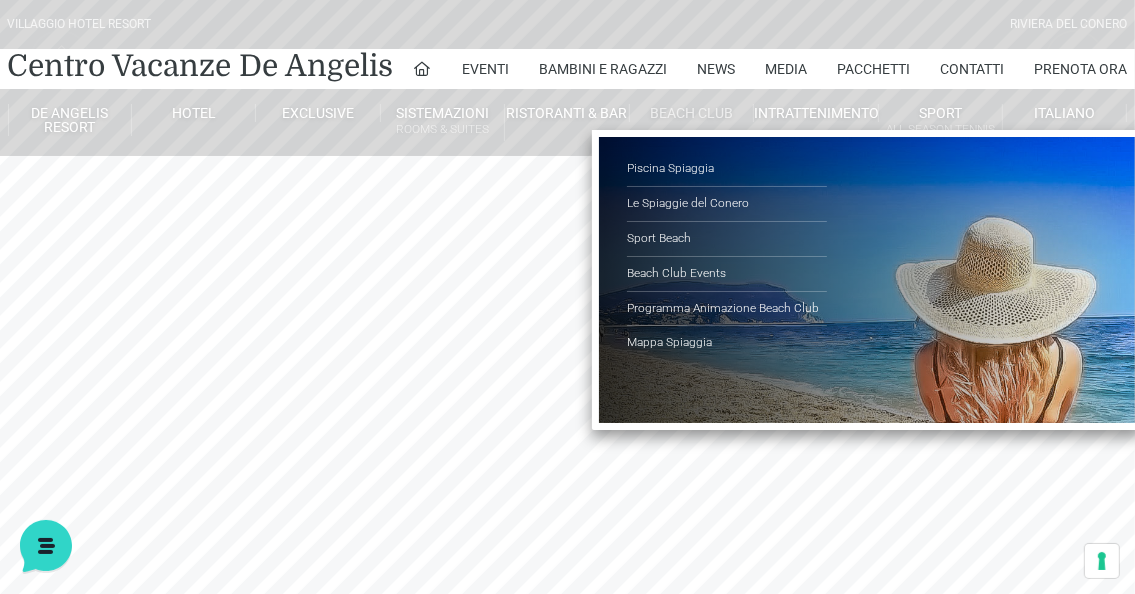 click on "Beach Club" at bounding box center [692, 113] 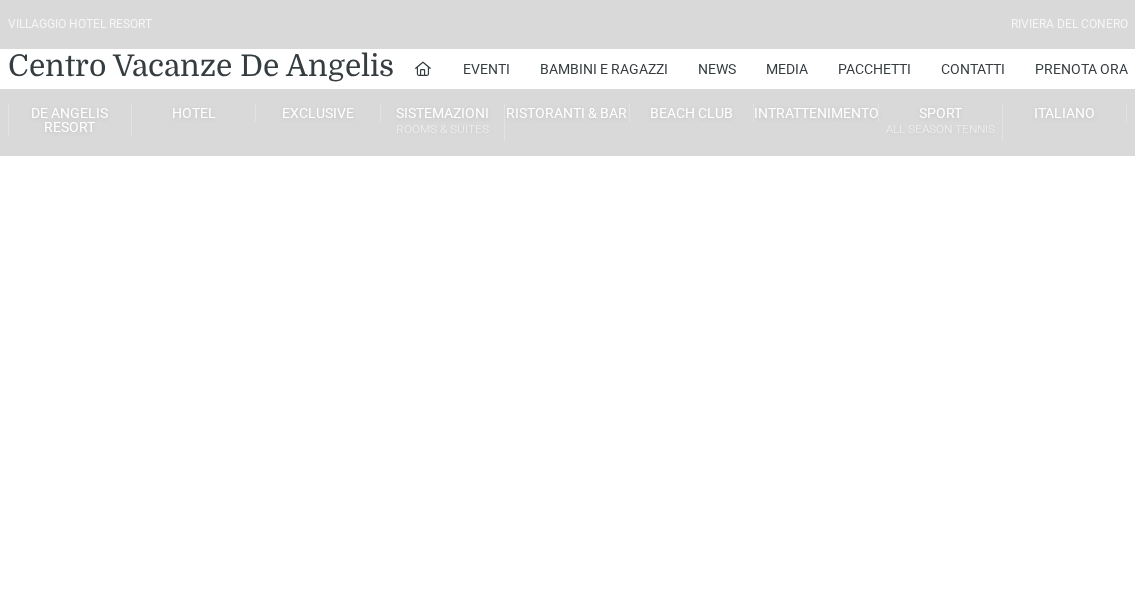 scroll, scrollTop: 0, scrollLeft: 0, axis: both 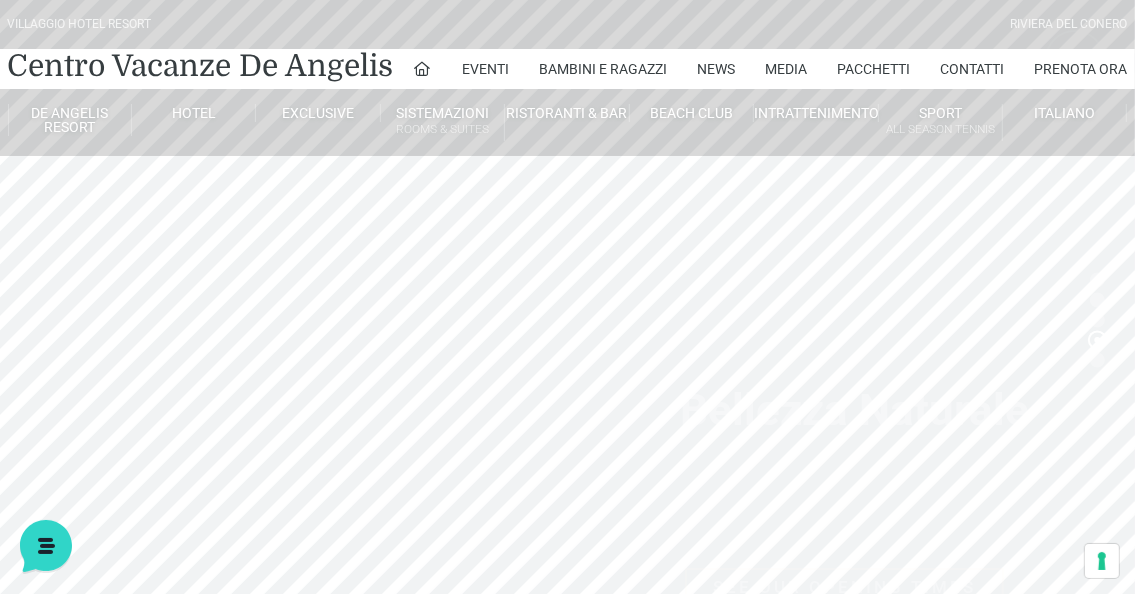 click at bounding box center [567, 320] 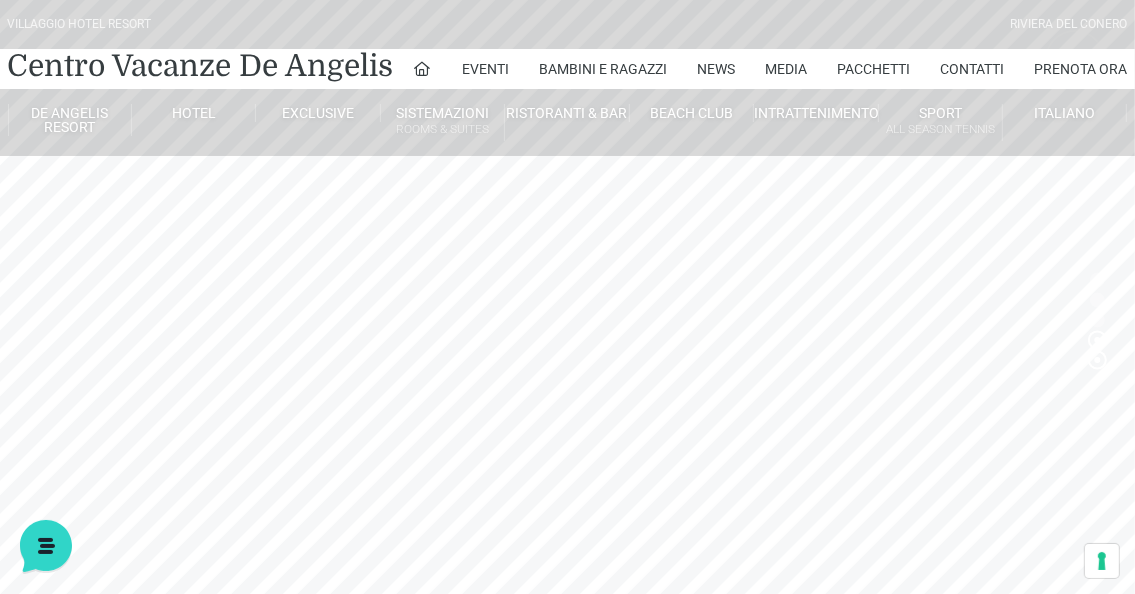 click 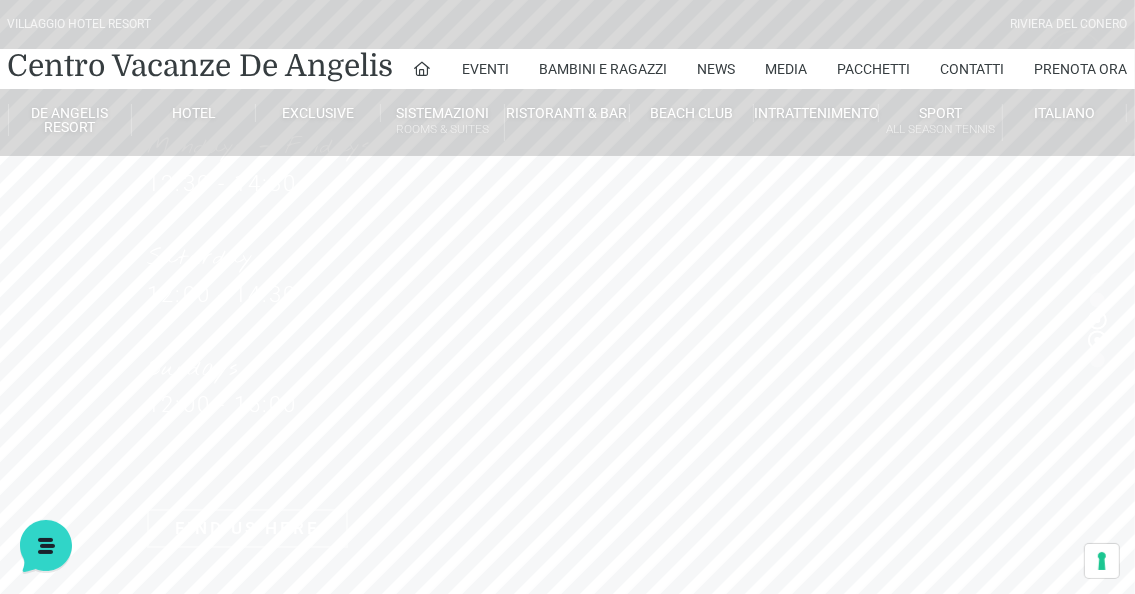 click 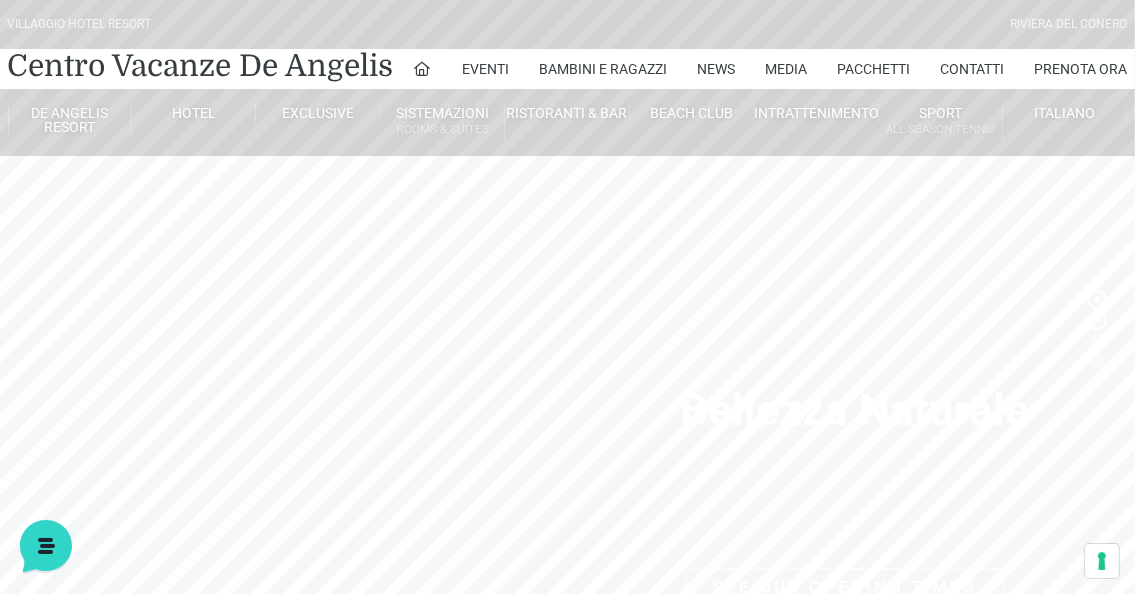 click 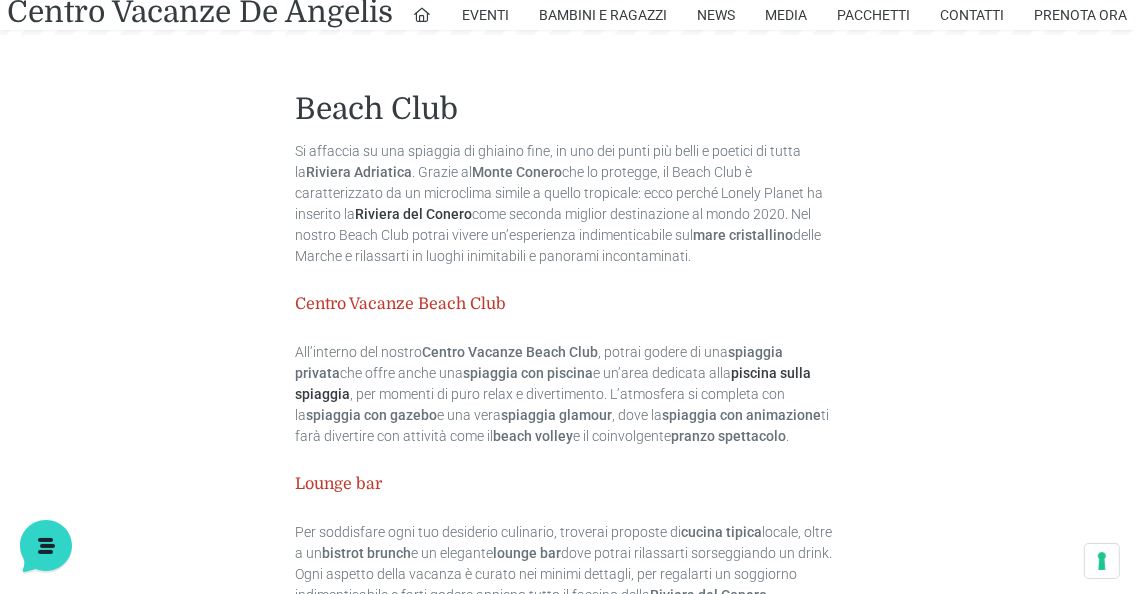 scroll, scrollTop: 552, scrollLeft: 0, axis: vertical 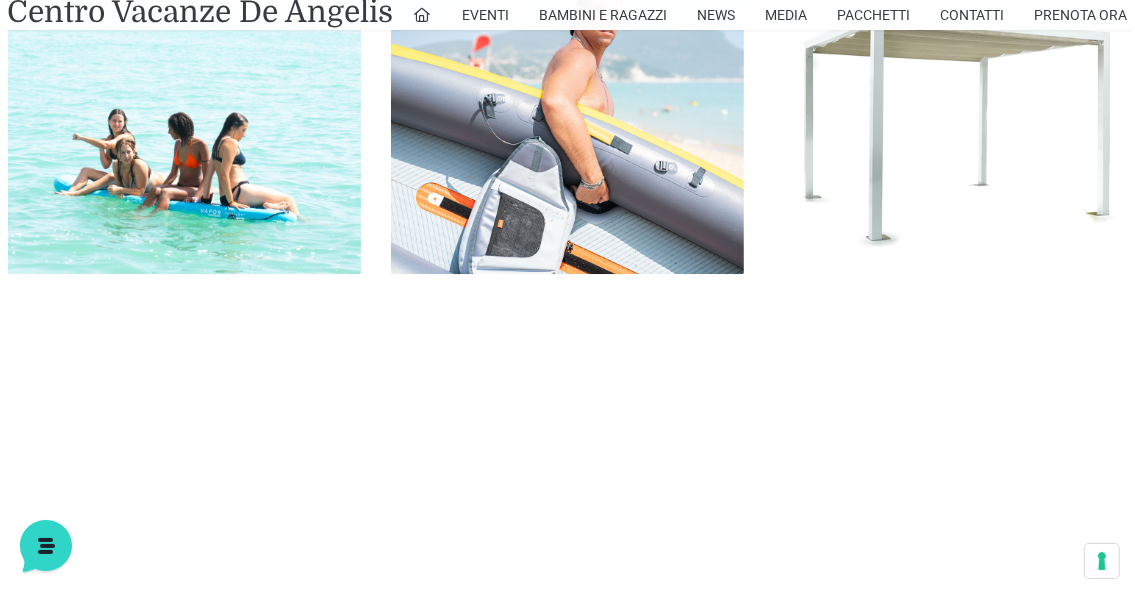click at bounding box center [950, 97] 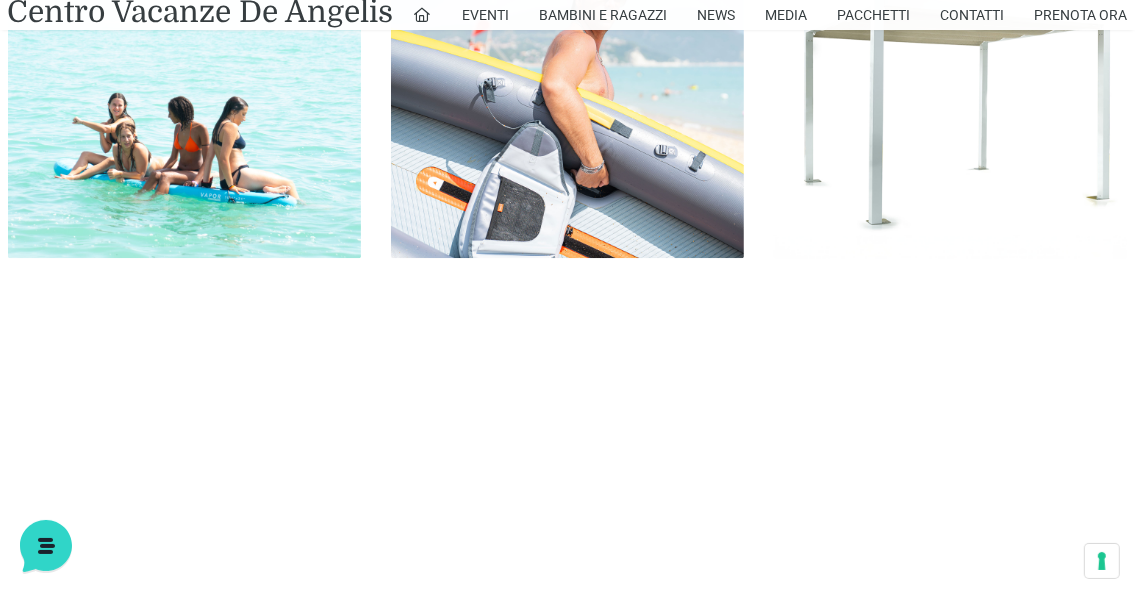 scroll, scrollTop: 4152, scrollLeft: 0, axis: vertical 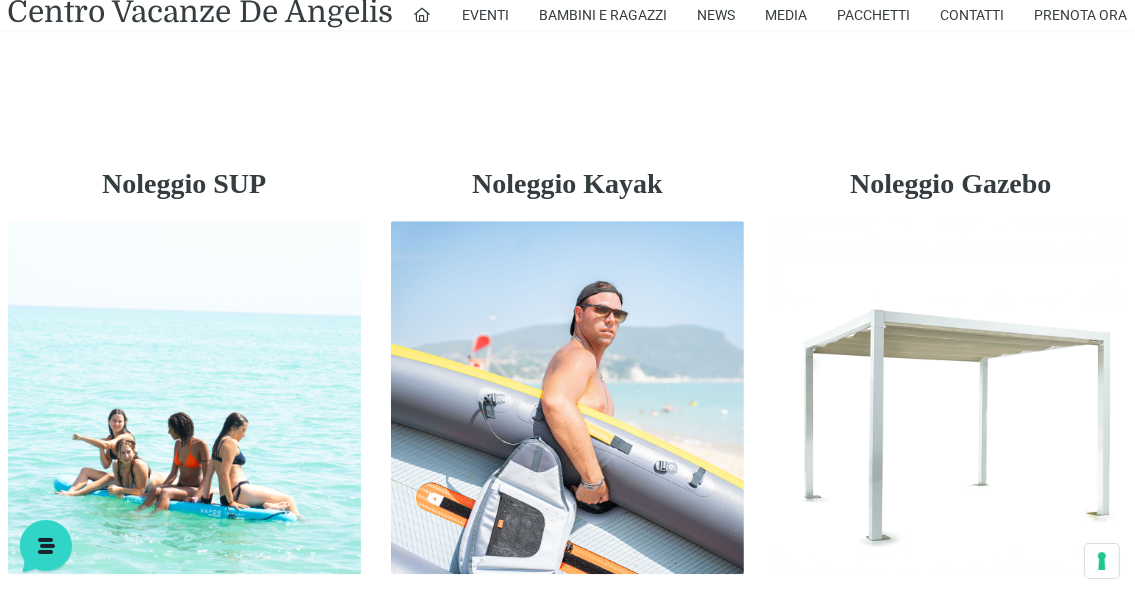 click on "Noleggio Kayak" at bounding box center [567, 184] 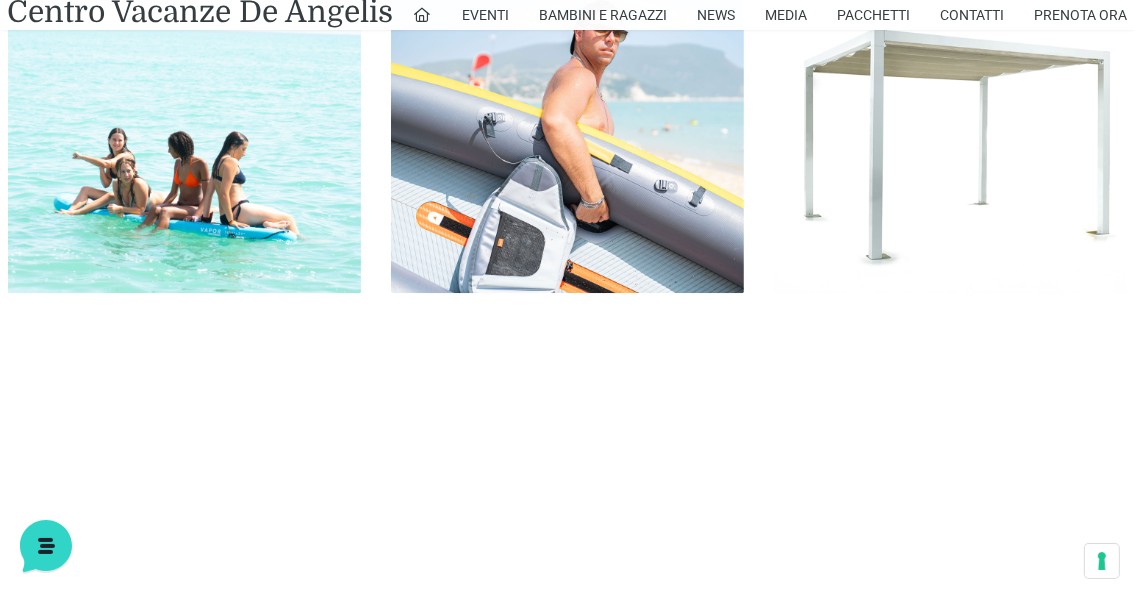 scroll, scrollTop: 4252, scrollLeft: 0, axis: vertical 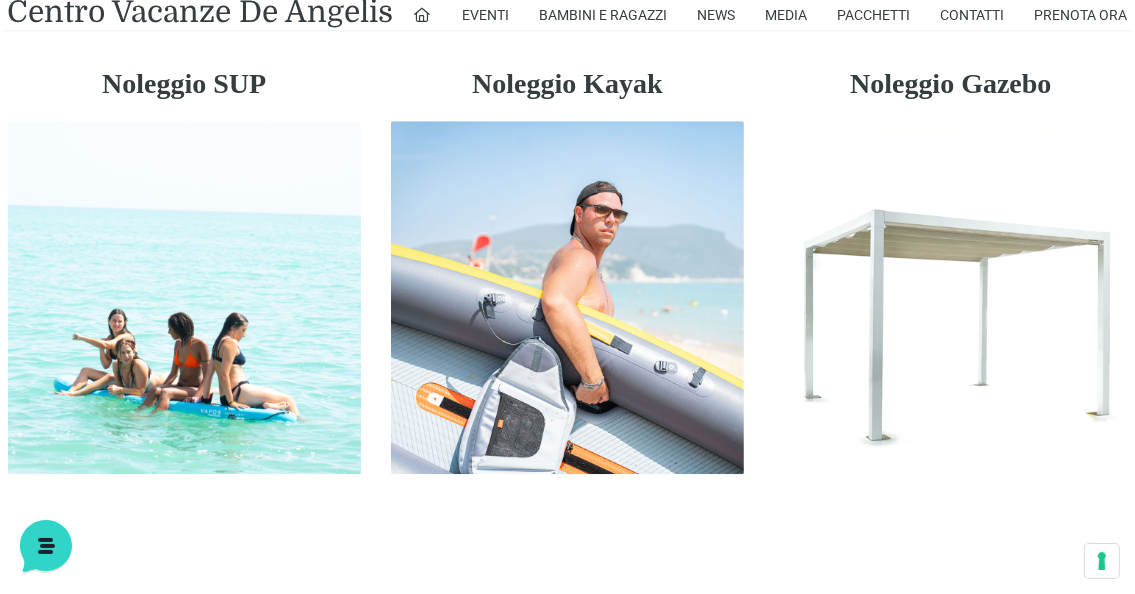 click at bounding box center (184, 297) 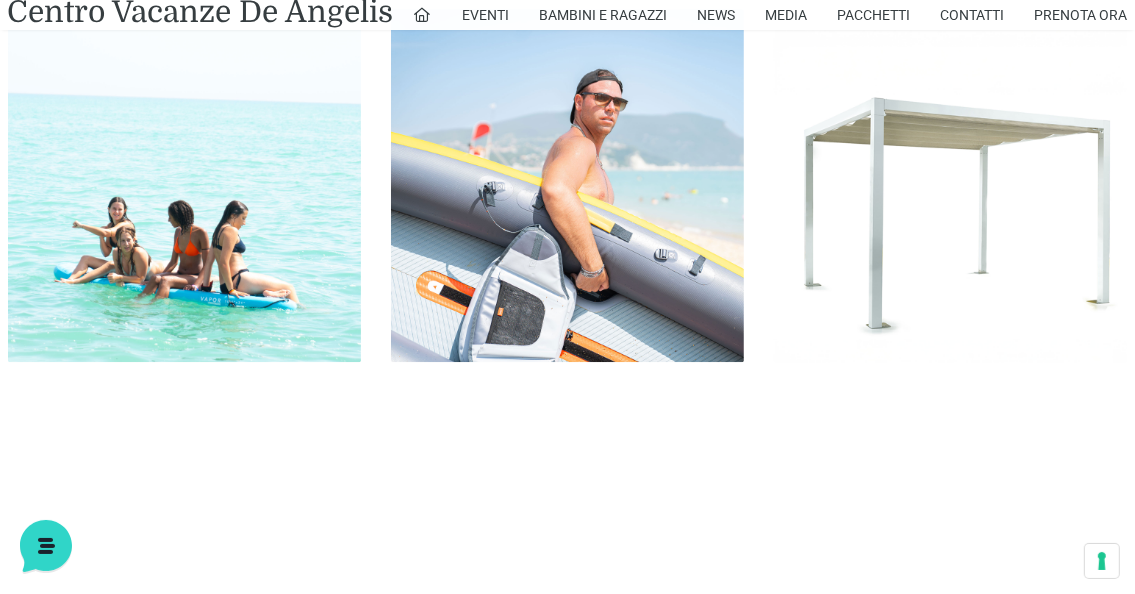 scroll, scrollTop: 4452, scrollLeft: 0, axis: vertical 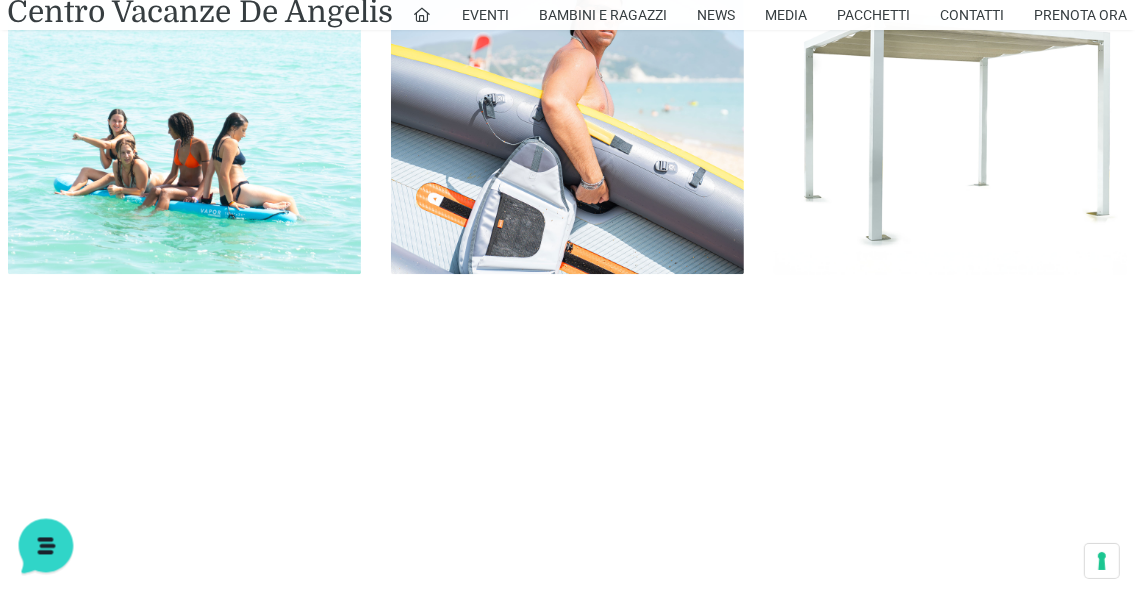 click 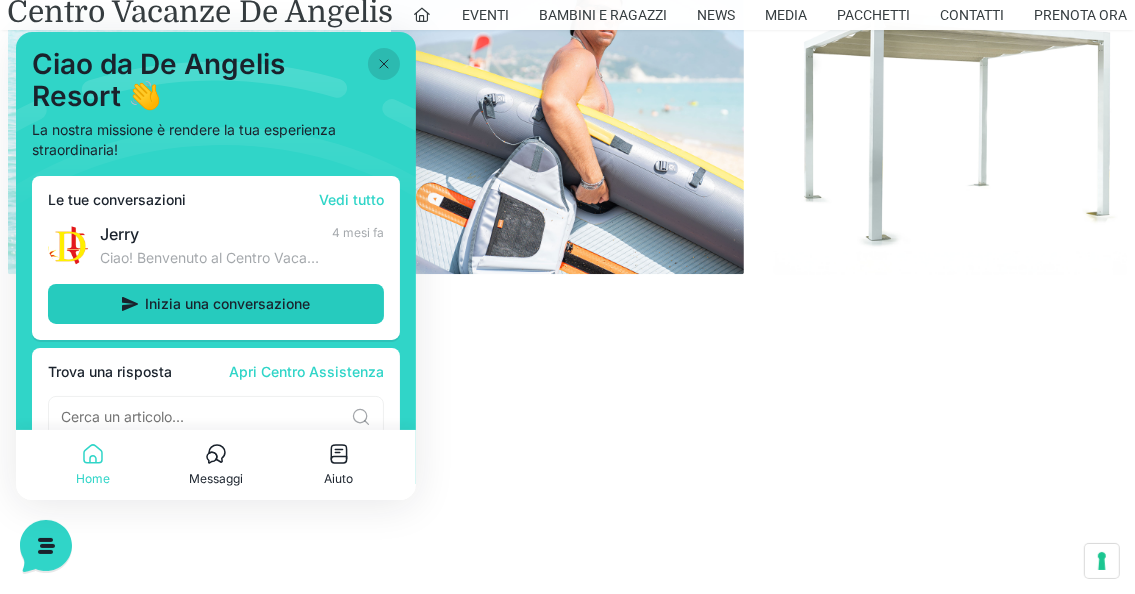 scroll, scrollTop: 38, scrollLeft: 0, axis: vertical 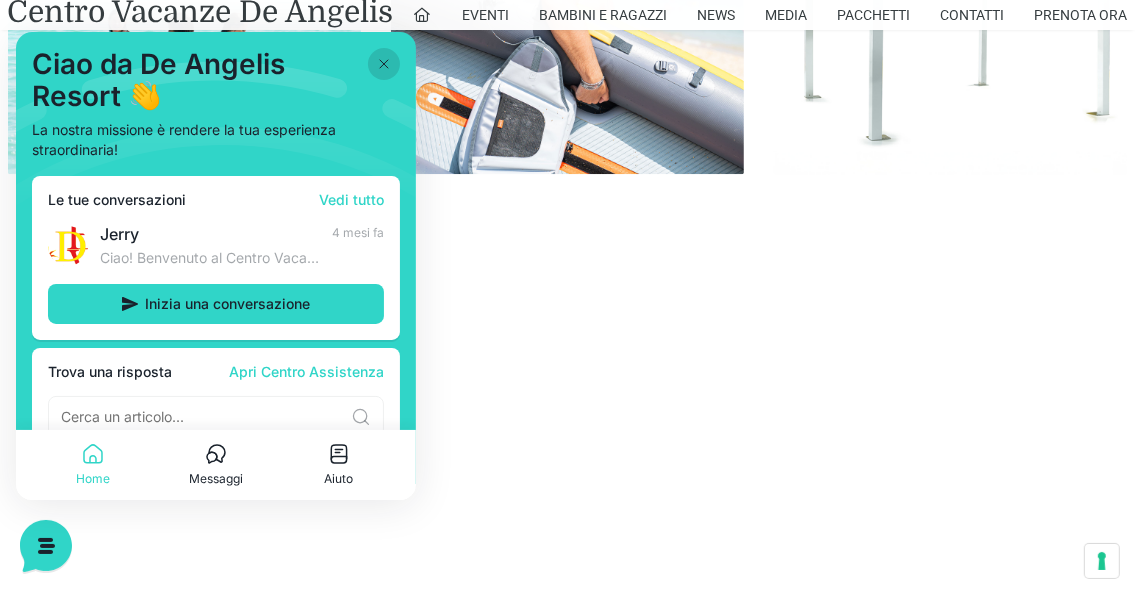click 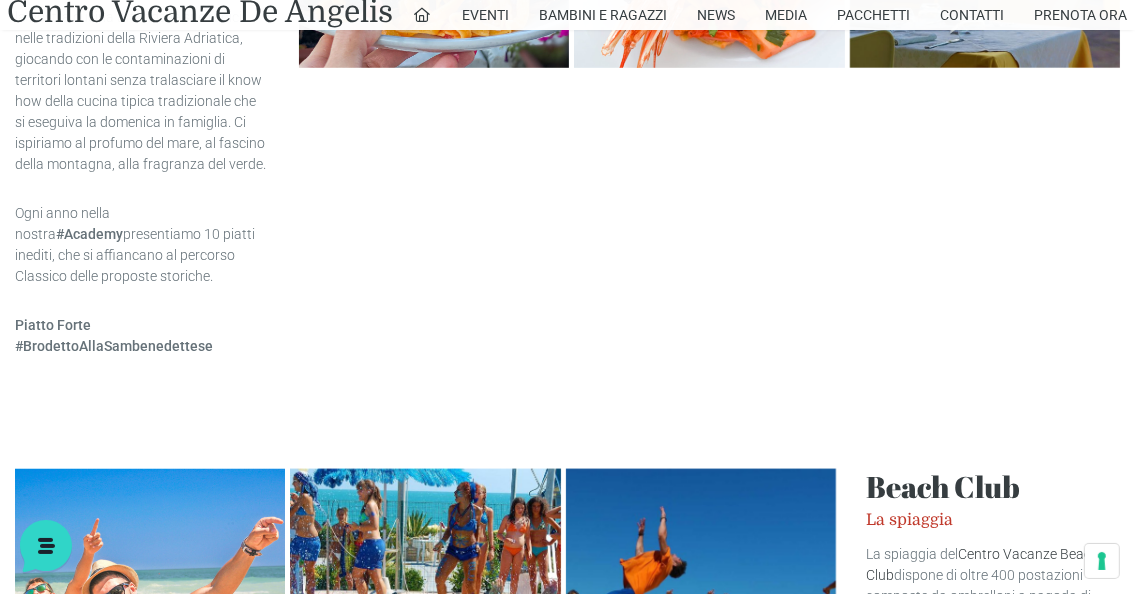 scroll, scrollTop: 1682, scrollLeft: 0, axis: vertical 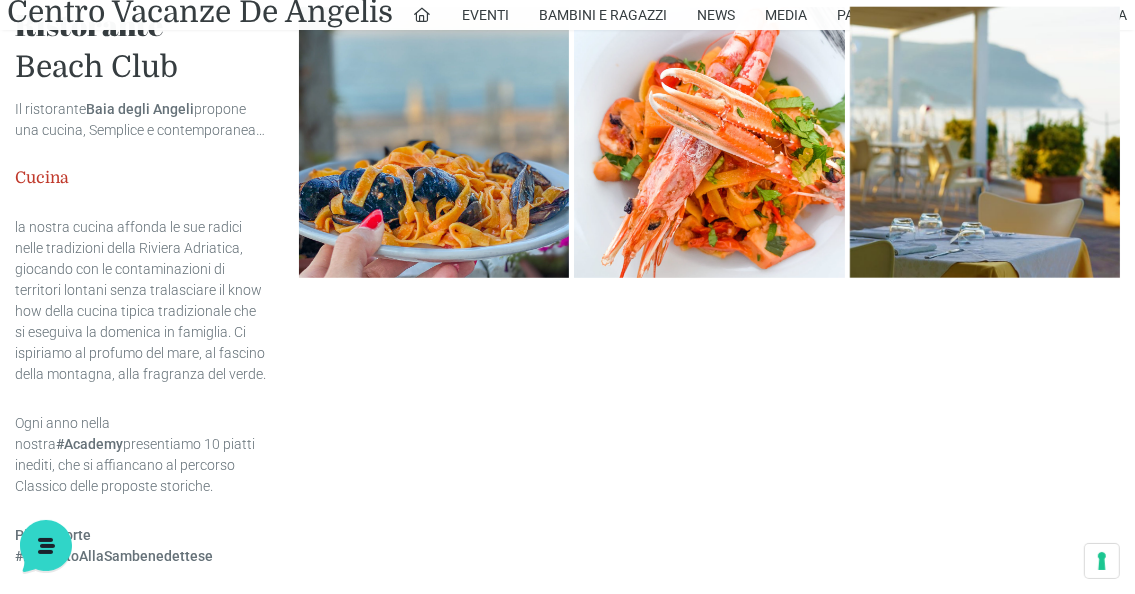 click at bounding box center (985, 142) 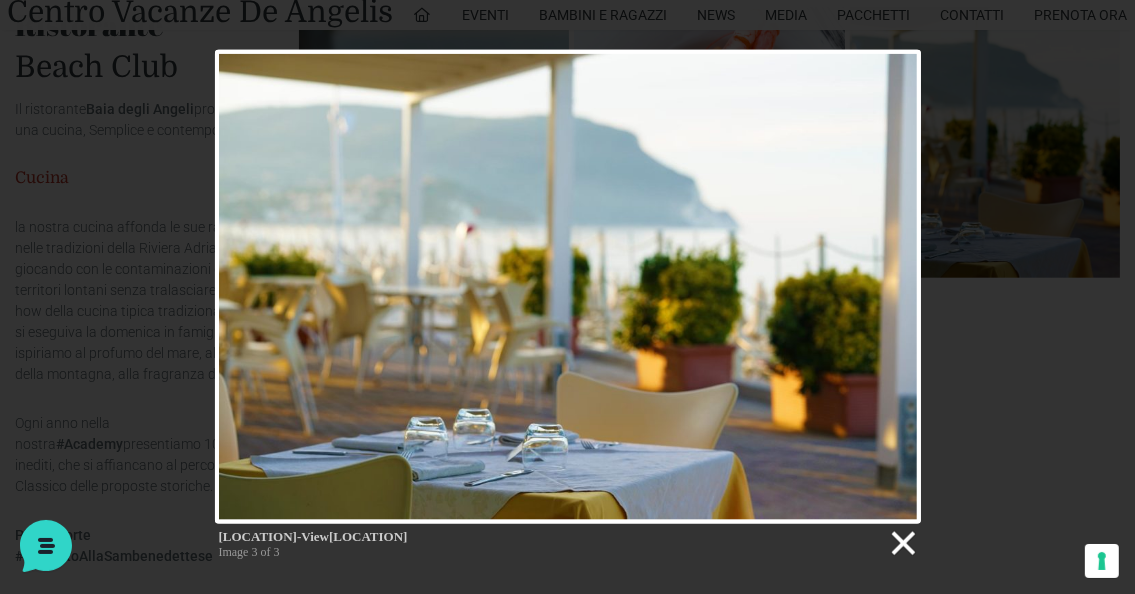click at bounding box center [902, 544] 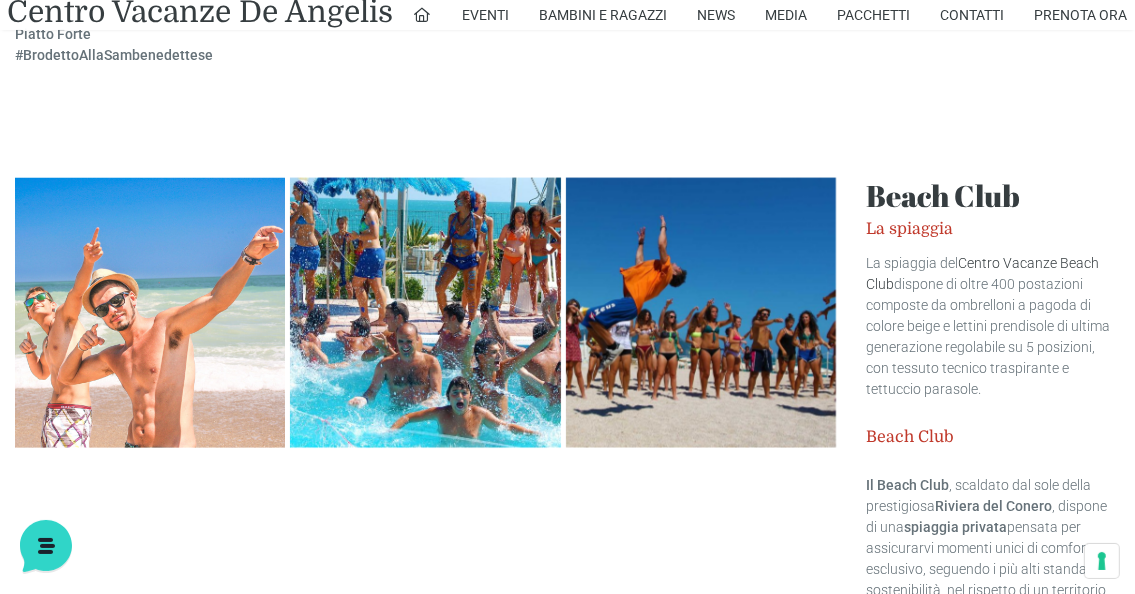 scroll, scrollTop: 2182, scrollLeft: 0, axis: vertical 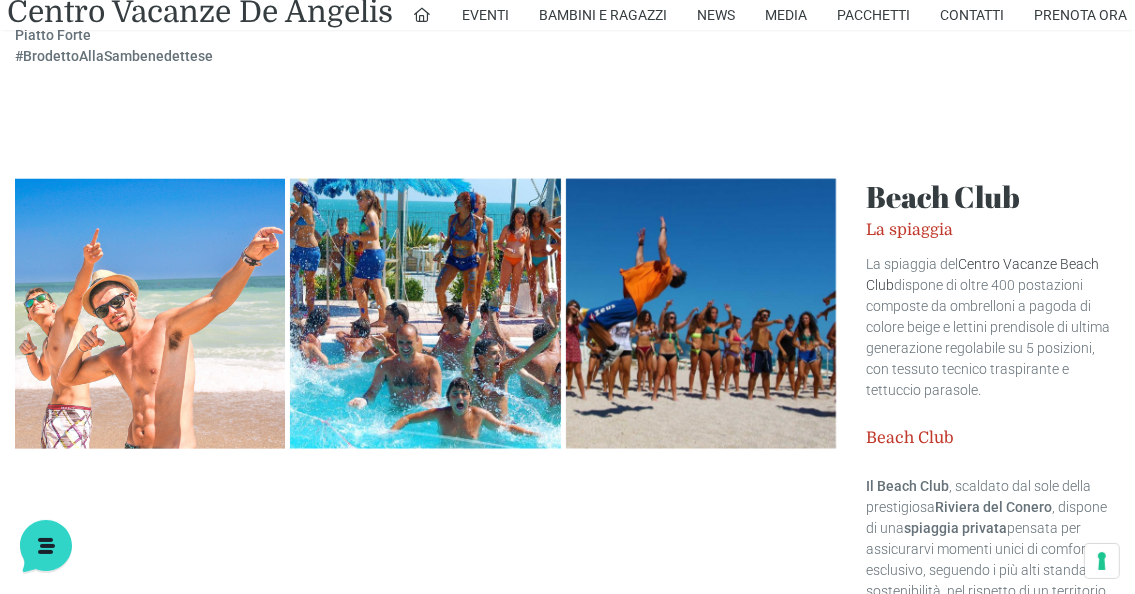 click at bounding box center (425, 314) 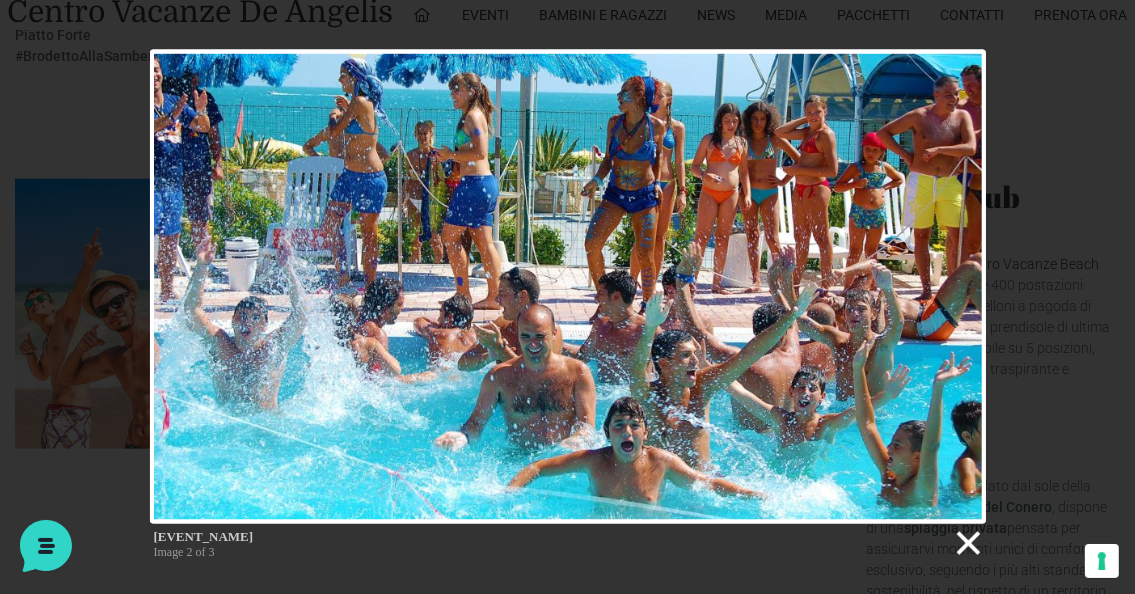 click at bounding box center [967, 544] 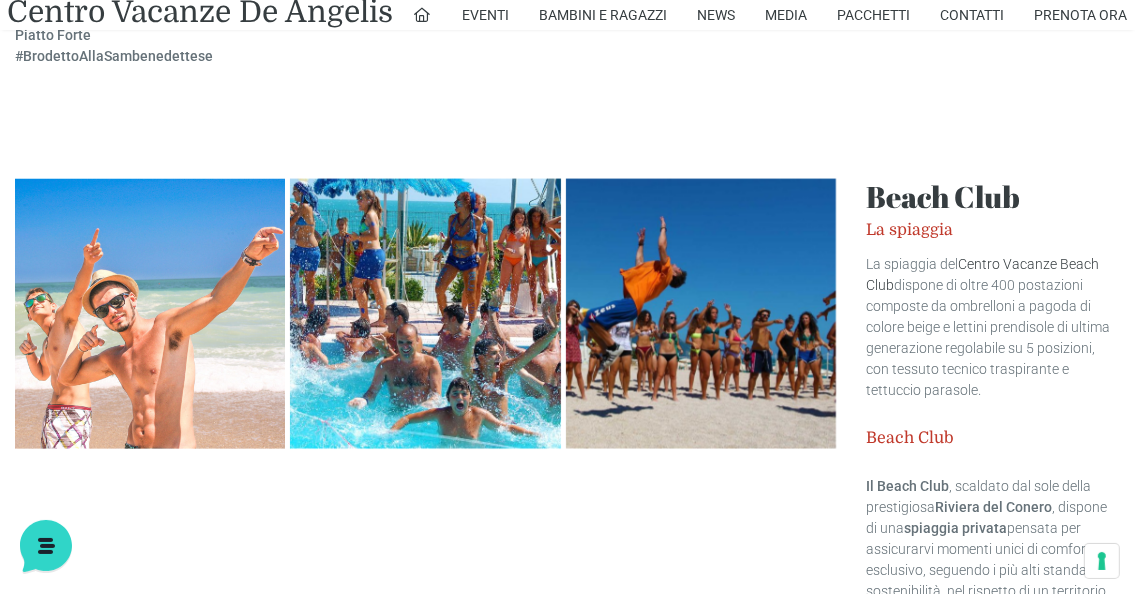 click at bounding box center (701, 314) 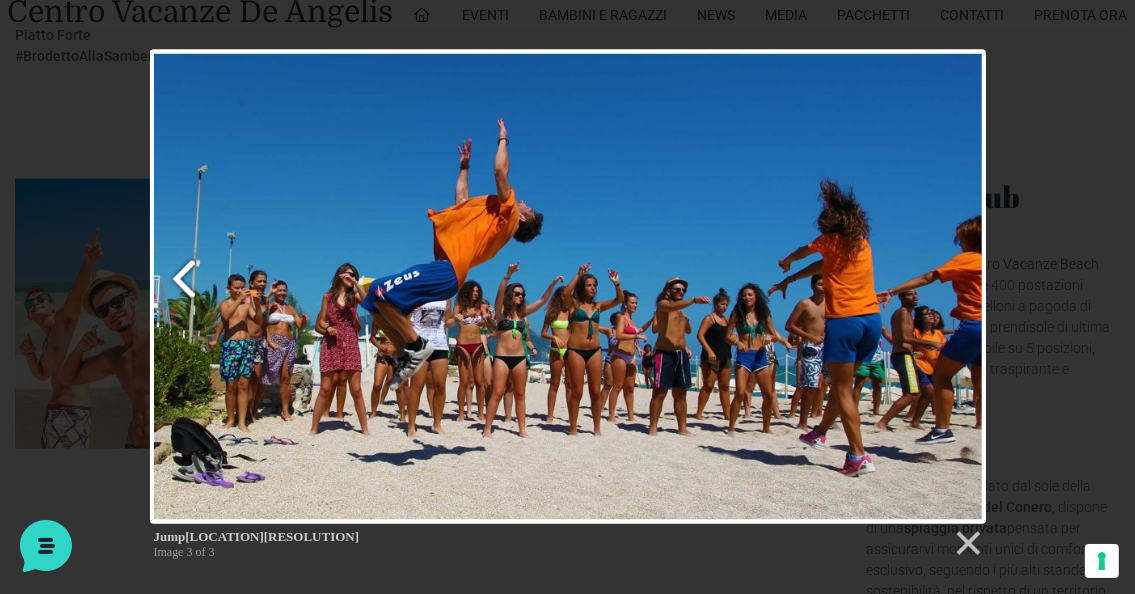 click at bounding box center (292, 287) 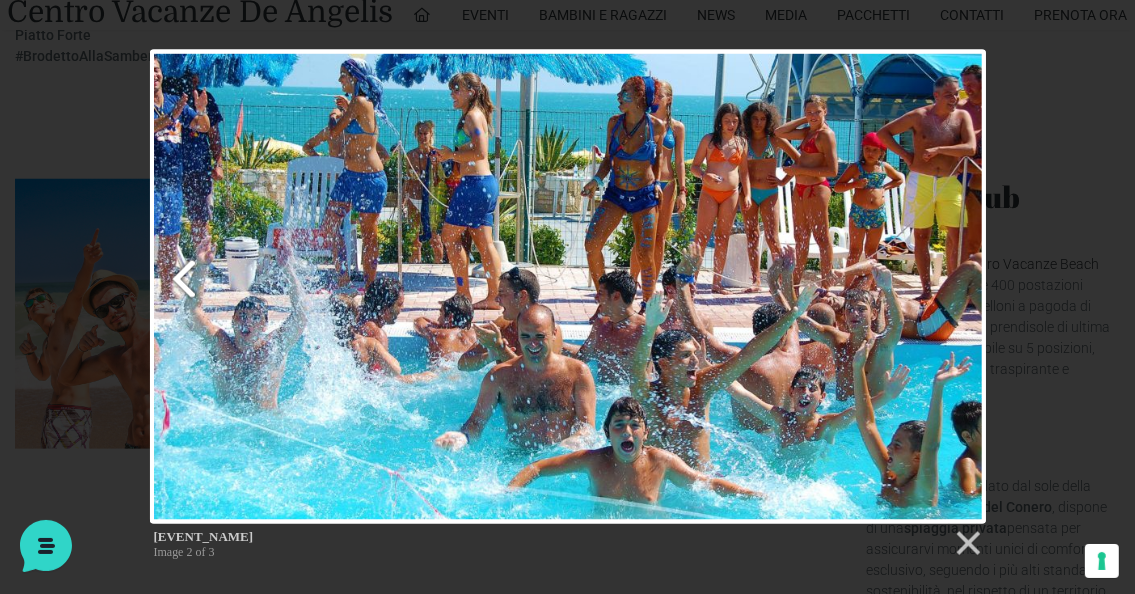 click at bounding box center (292, 287) 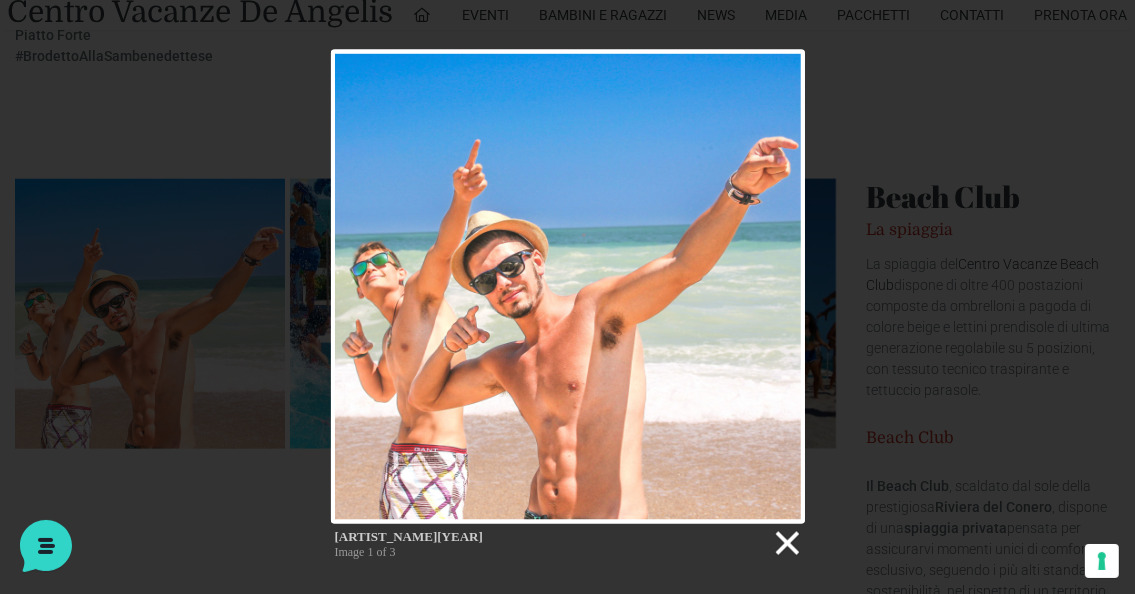click at bounding box center (786, 544) 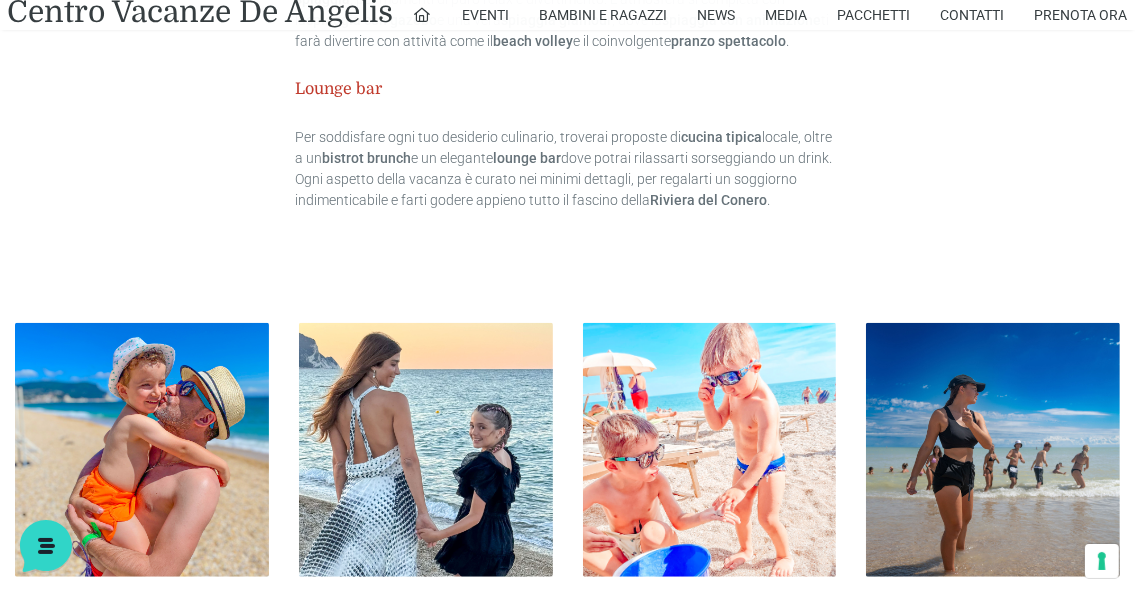 scroll, scrollTop: 982, scrollLeft: 0, axis: vertical 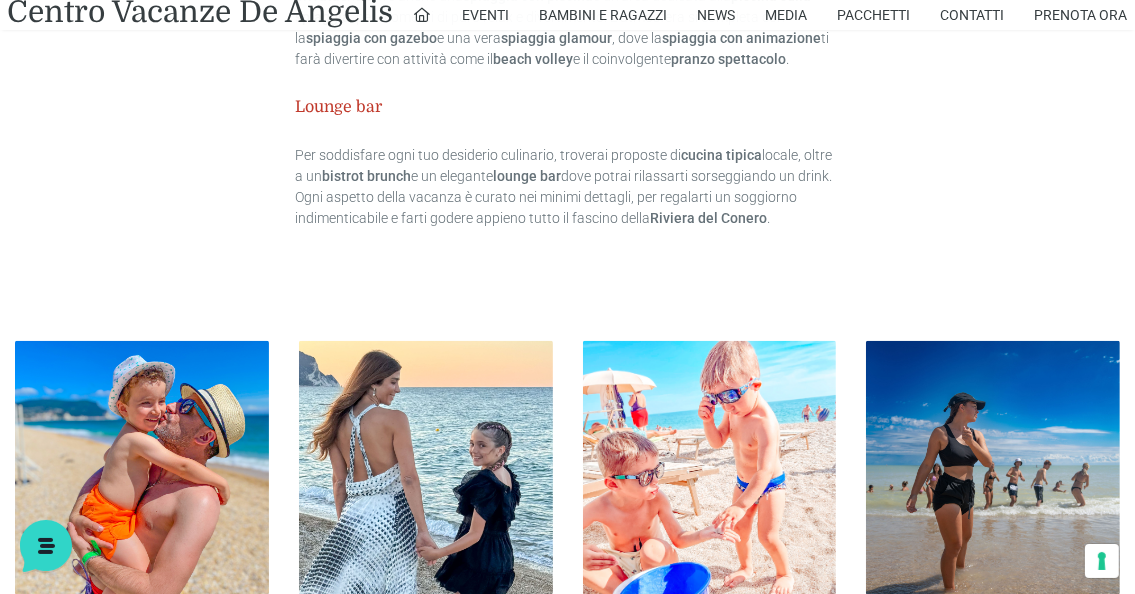 click at bounding box center [710, 468] 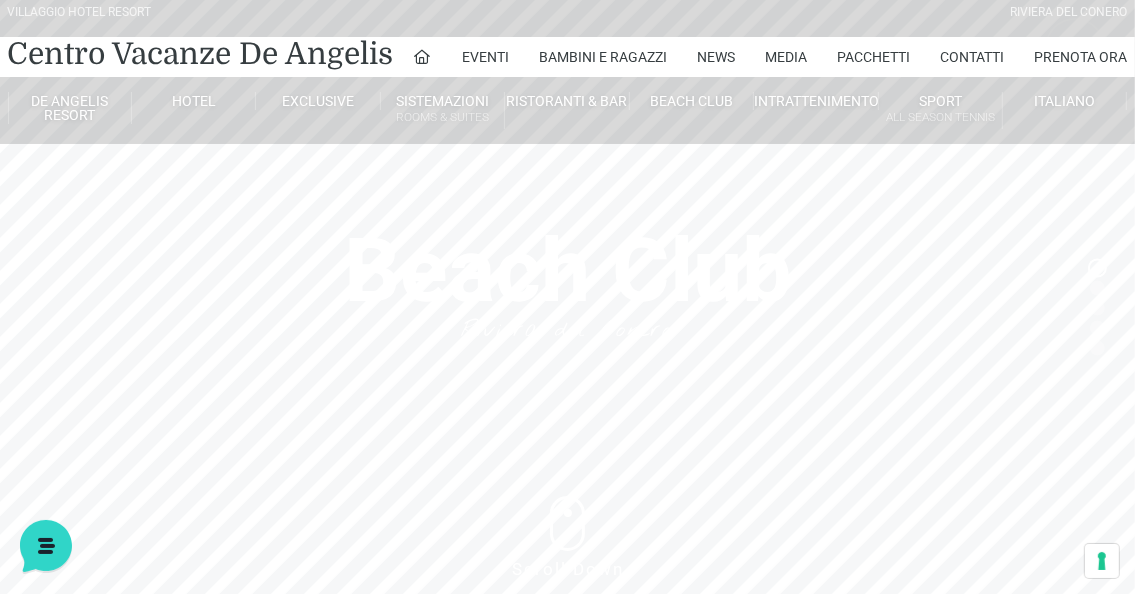 scroll, scrollTop: 0, scrollLeft: 0, axis: both 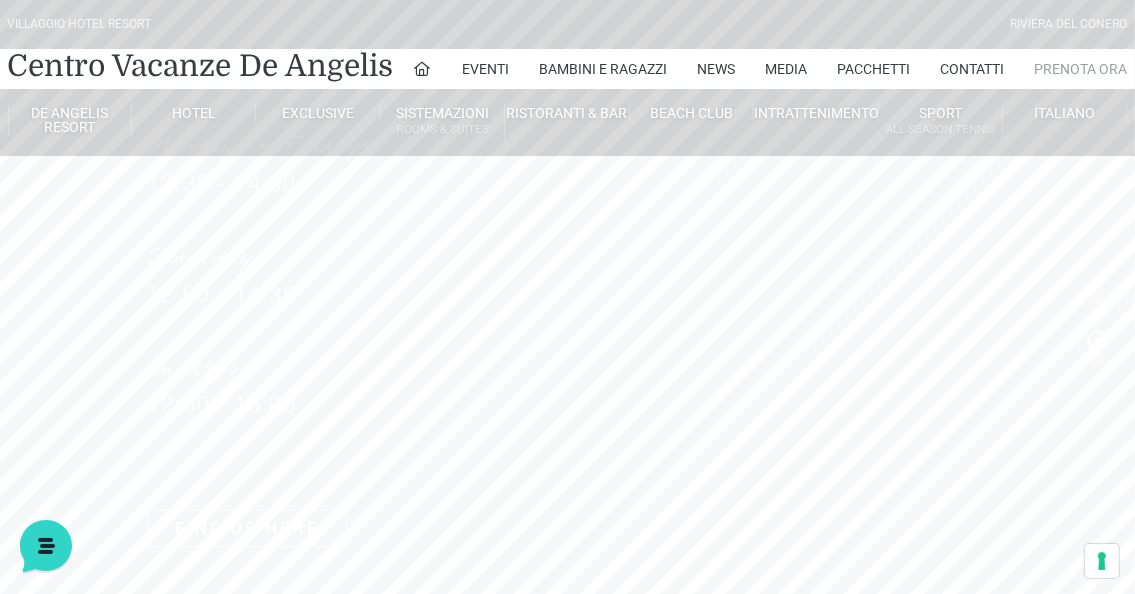 click on "Prenota Ora" at bounding box center [1081, 69] 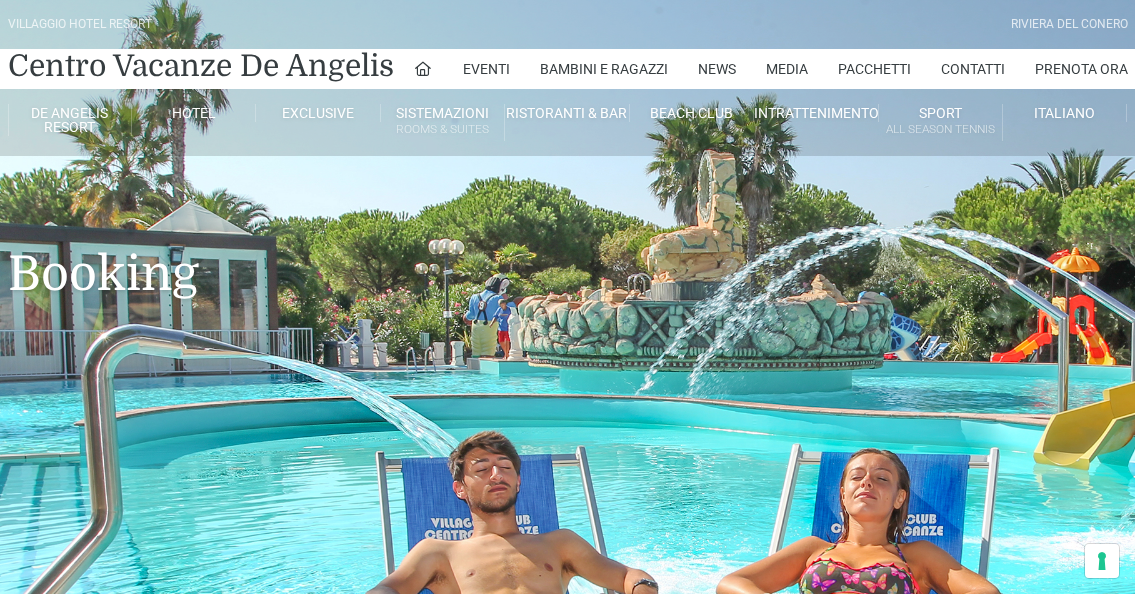 scroll, scrollTop: 0, scrollLeft: 0, axis: both 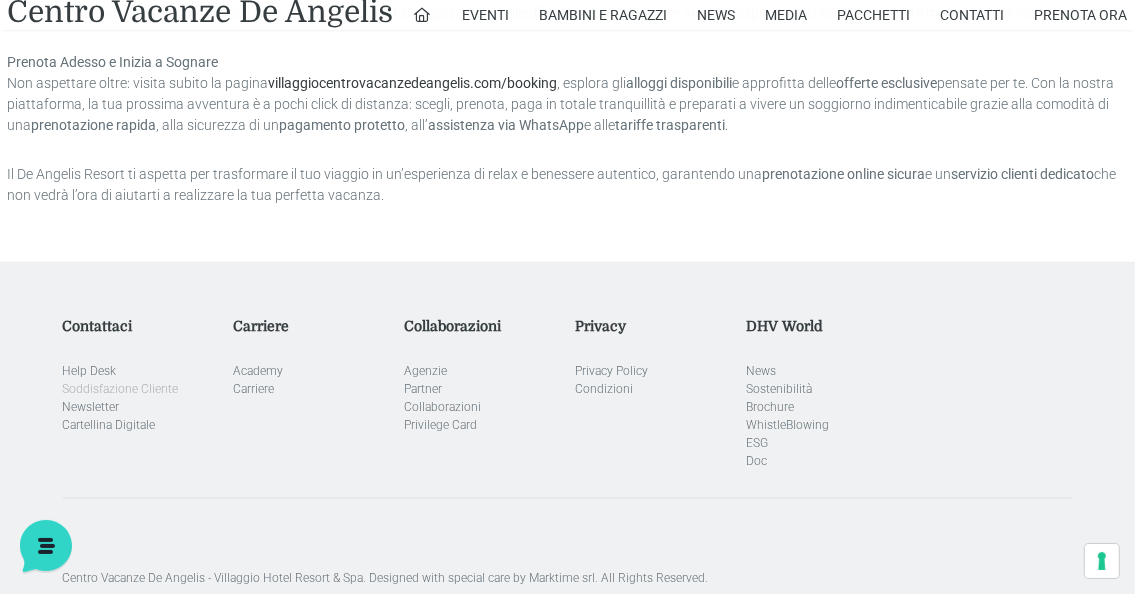 click on "Soddisfazione Cliente" at bounding box center [121, 389] 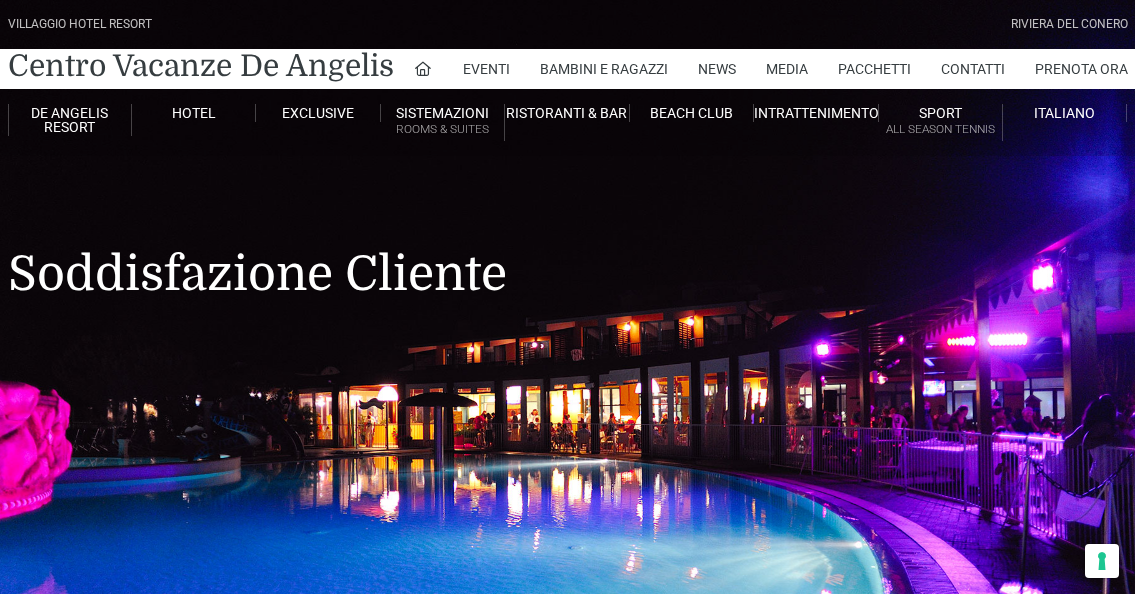 scroll, scrollTop: 0, scrollLeft: 0, axis: both 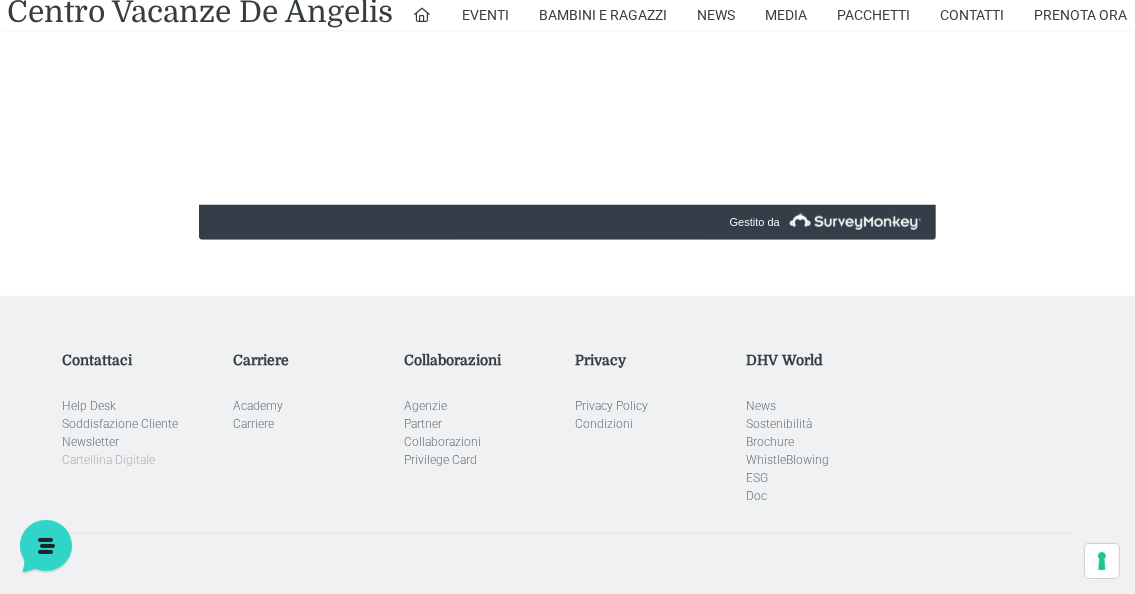 click on "Cartellina Digitale" at bounding box center [109, 460] 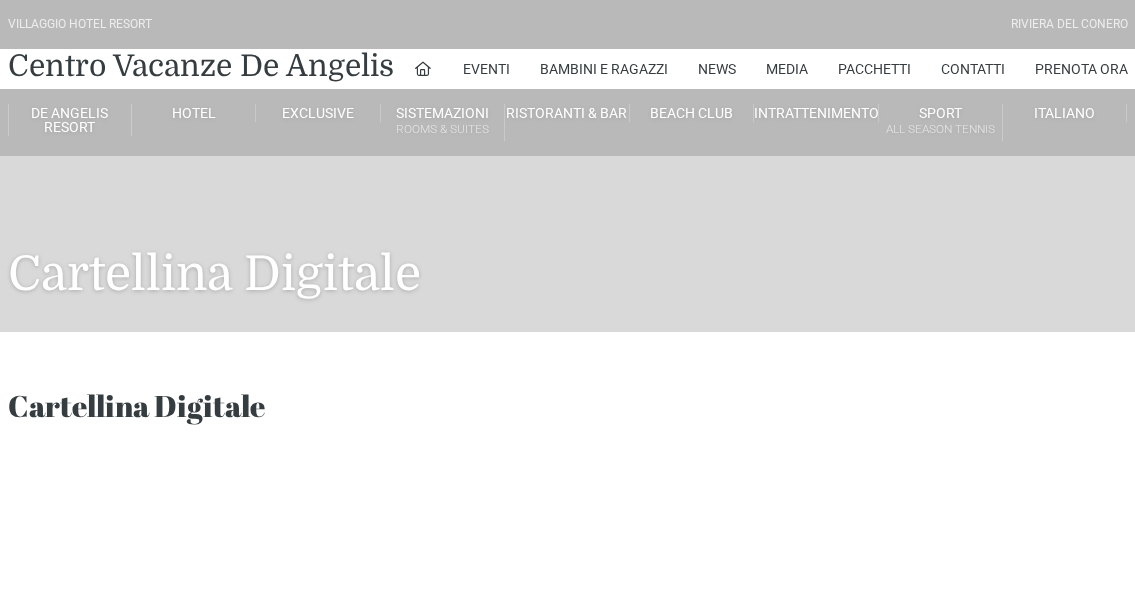 scroll, scrollTop: 0, scrollLeft: 0, axis: both 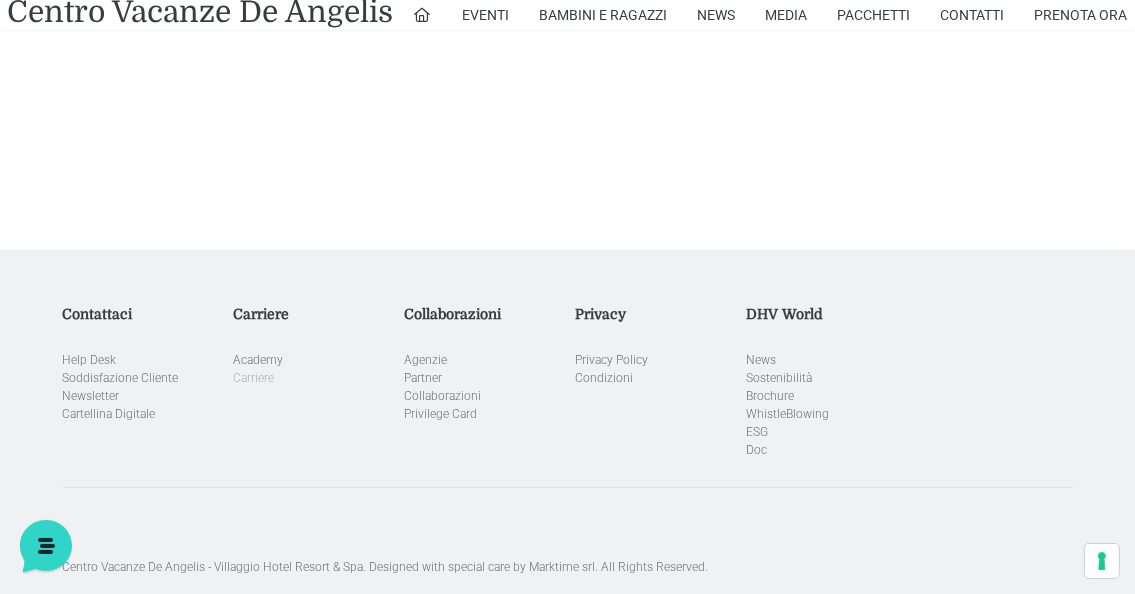 click on "Carriere" at bounding box center (253, 378) 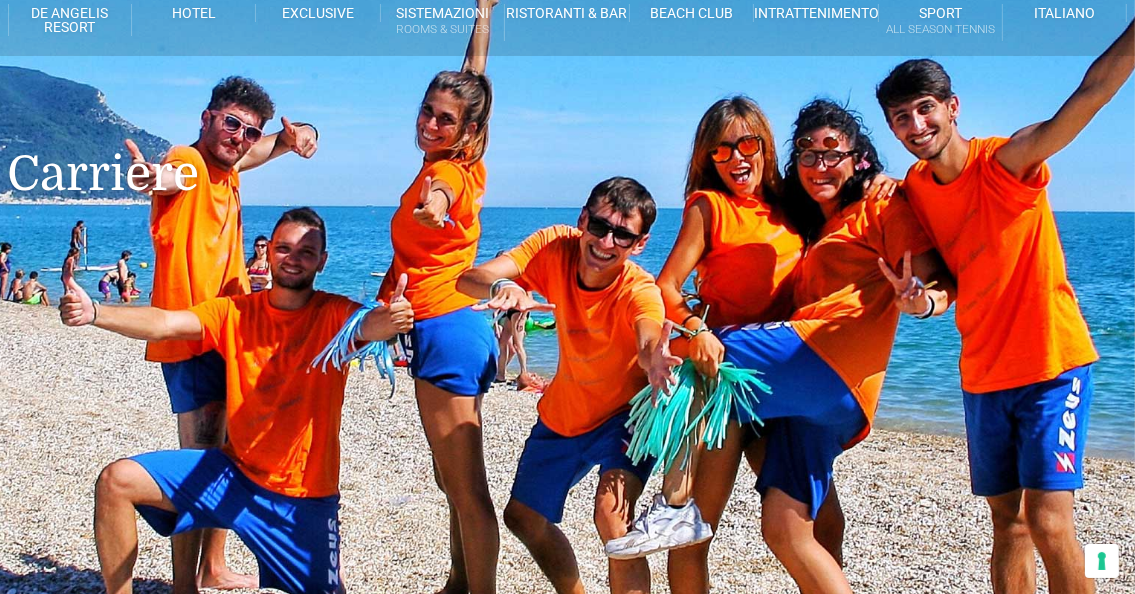 scroll, scrollTop: 100, scrollLeft: 0, axis: vertical 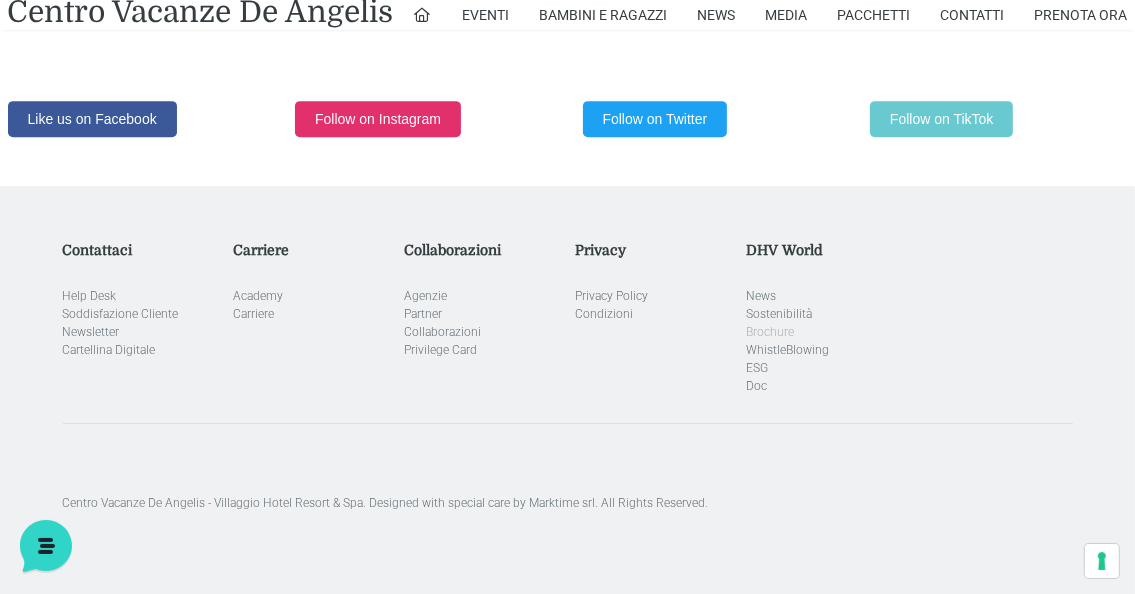 click on "Brochure" at bounding box center (770, 332) 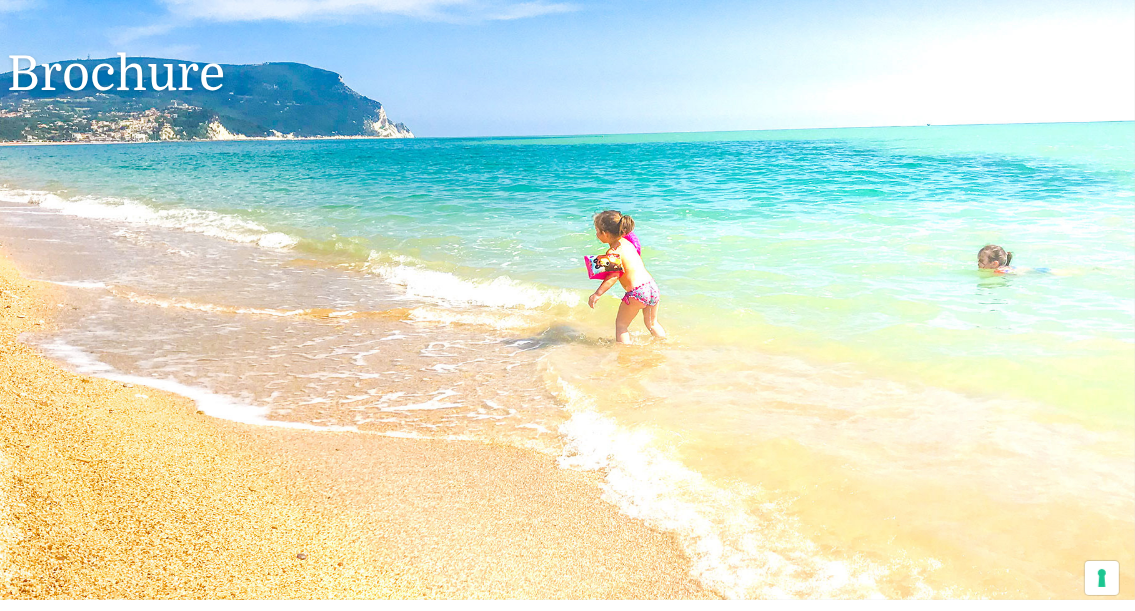 scroll, scrollTop: 300, scrollLeft: 0, axis: vertical 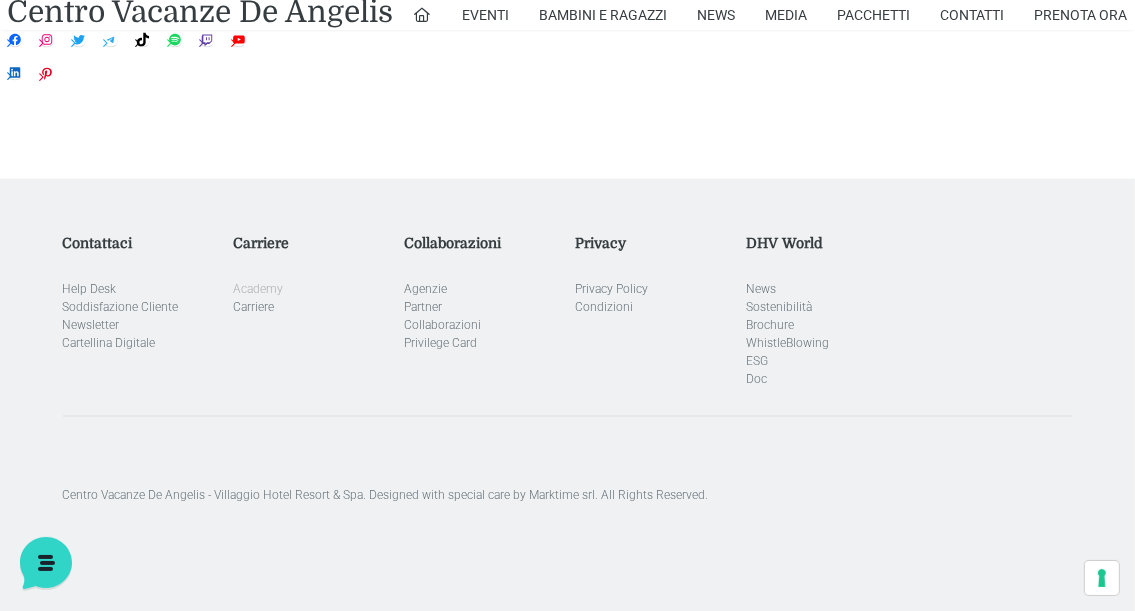 click on "Academy" at bounding box center (258, 289) 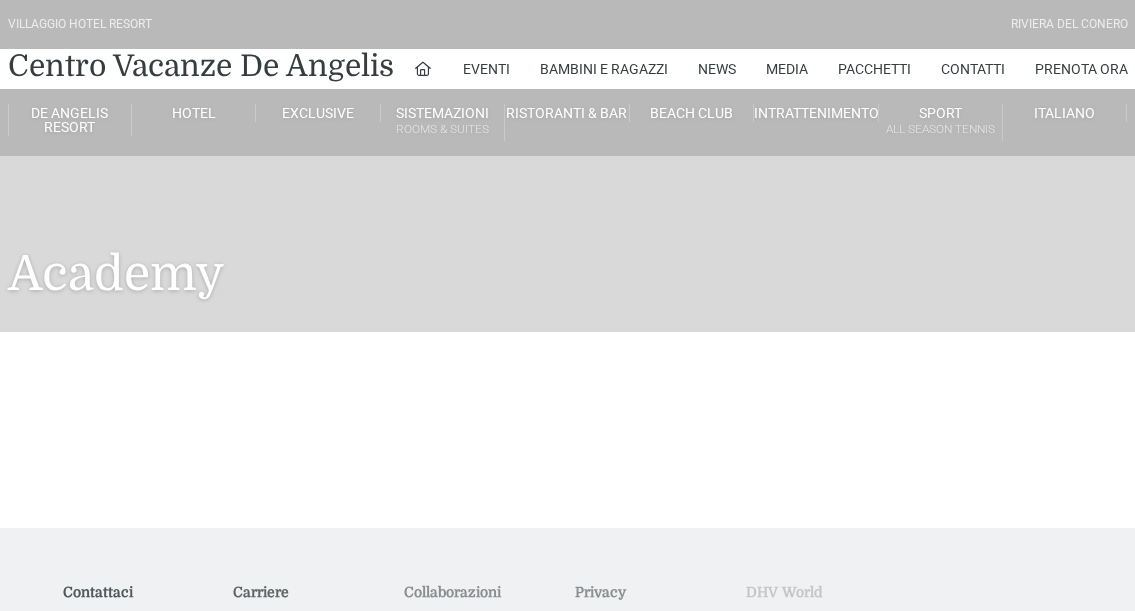 scroll, scrollTop: 0, scrollLeft: 0, axis: both 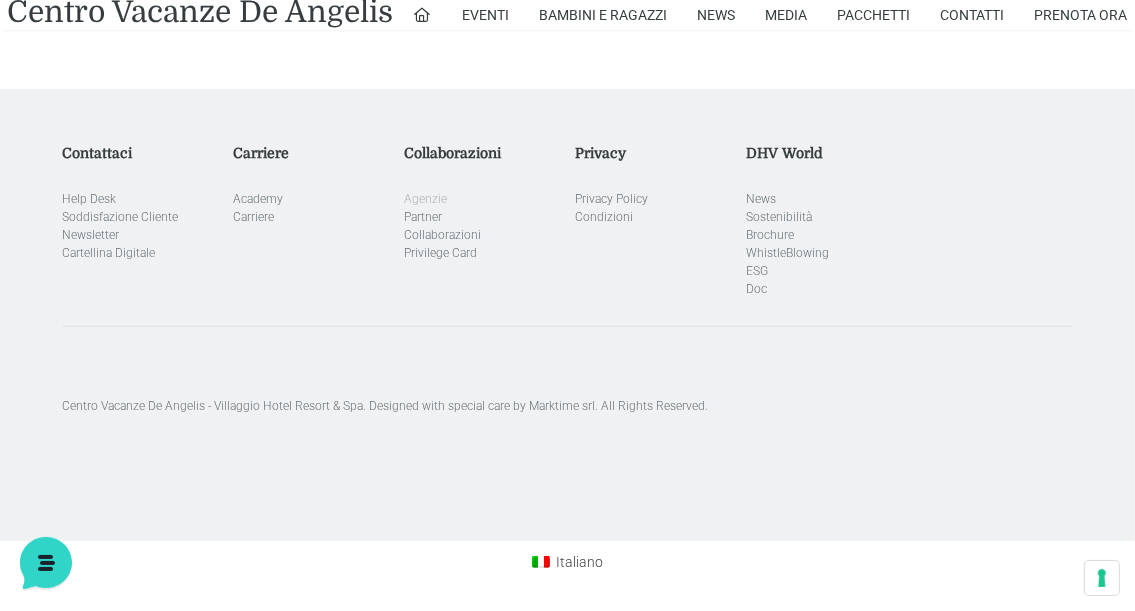 click on "Agenzie" at bounding box center [425, 199] 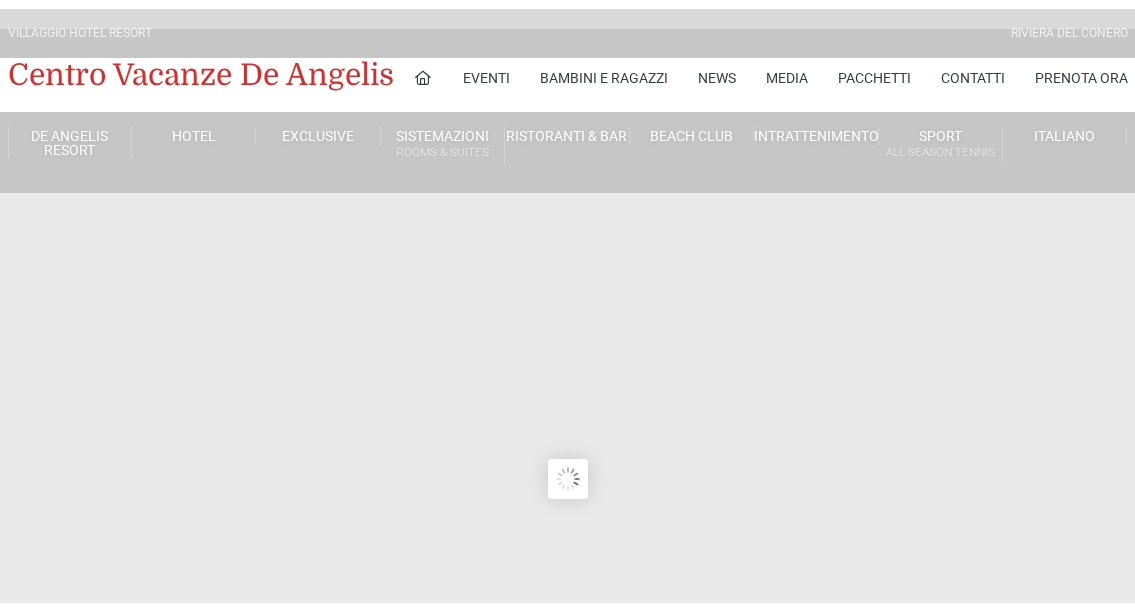 scroll, scrollTop: 0, scrollLeft: 0, axis: both 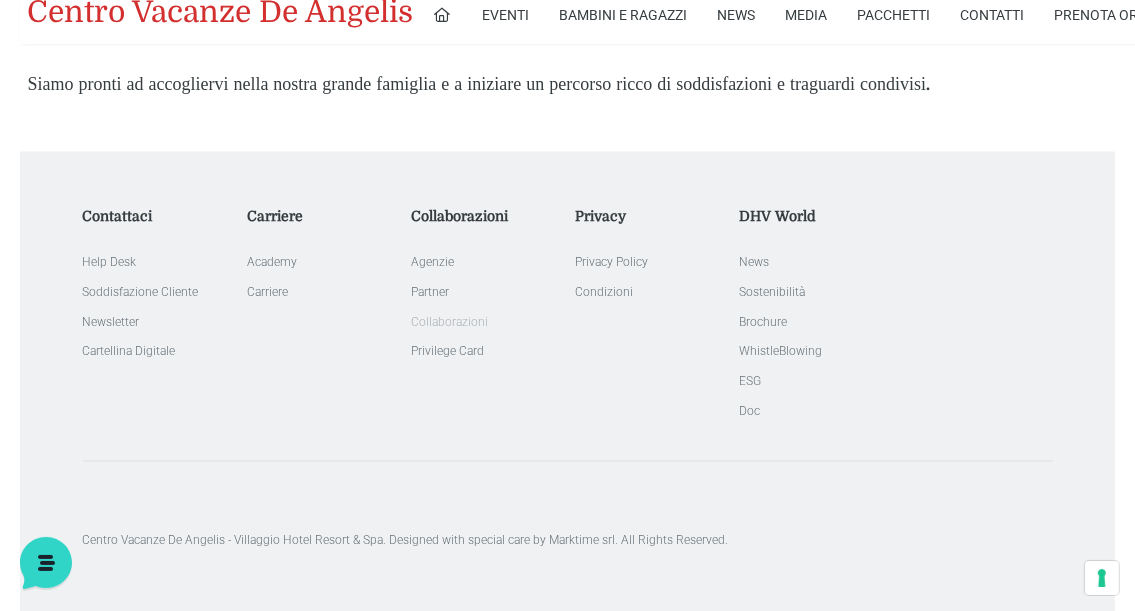 click on "Collaborazioni" at bounding box center (449, 322) 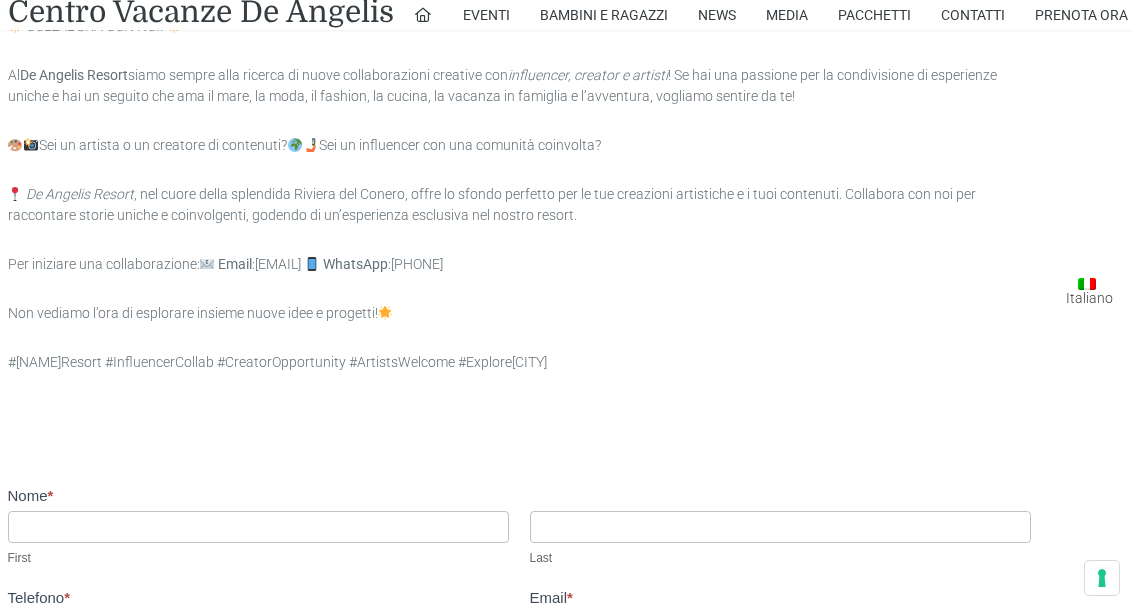 scroll, scrollTop: 0, scrollLeft: 0, axis: both 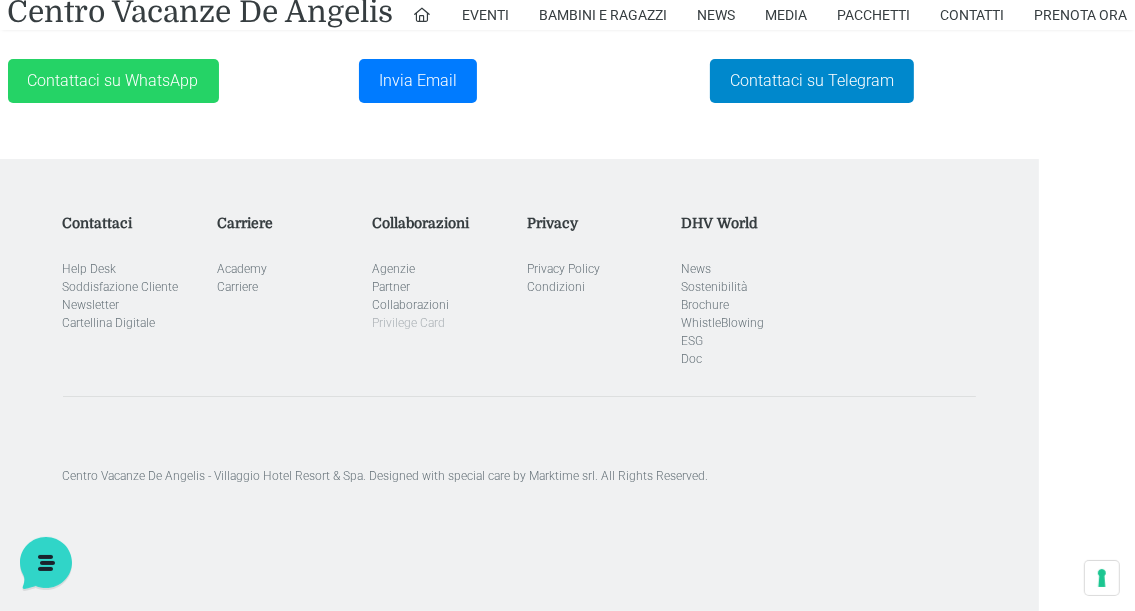 click on "Privilege Card" at bounding box center (408, 323) 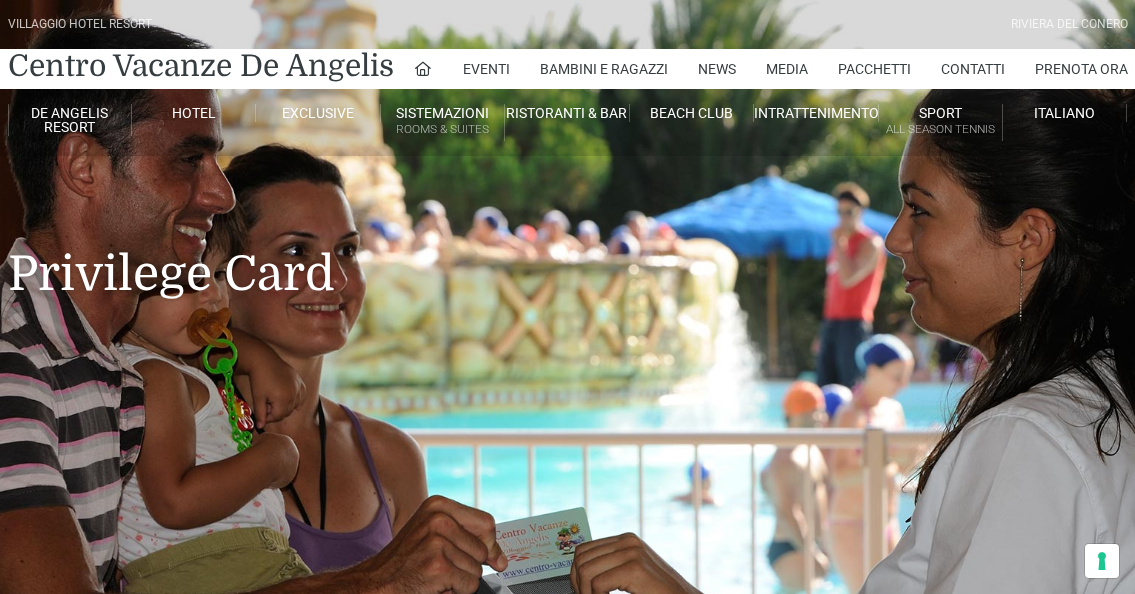 scroll, scrollTop: 0, scrollLeft: 0, axis: both 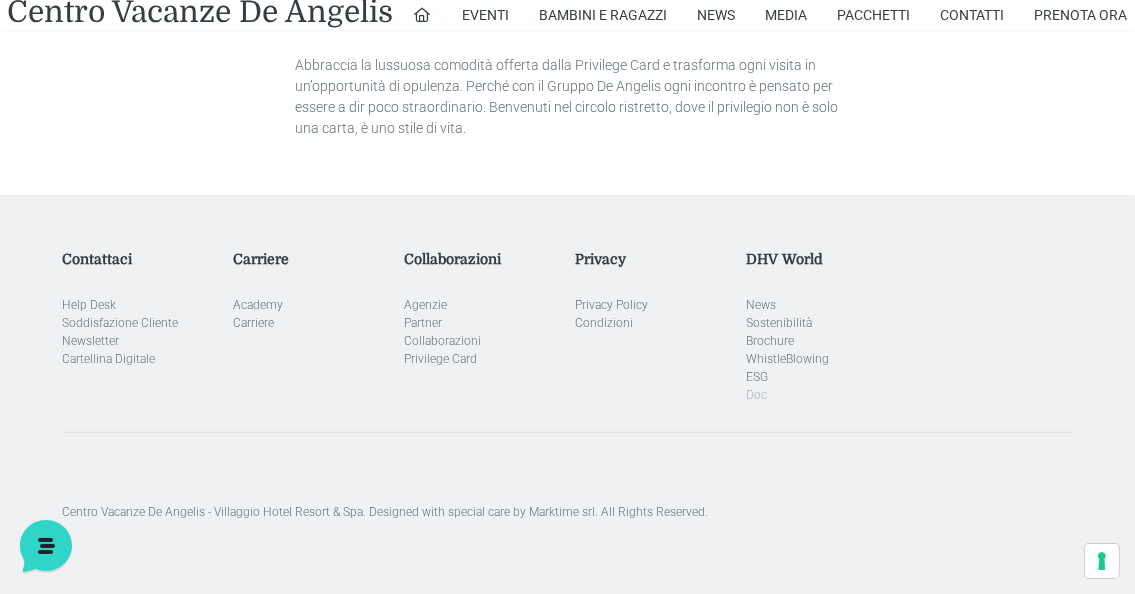 click on "Doc" at bounding box center [756, 395] 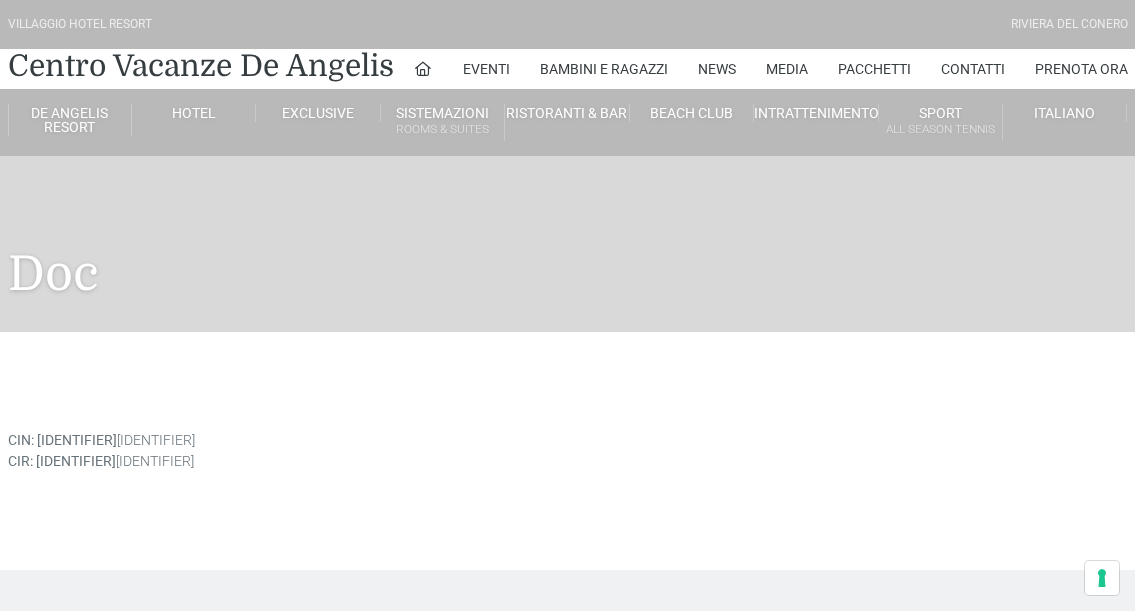 scroll, scrollTop: 0, scrollLeft: 0, axis: both 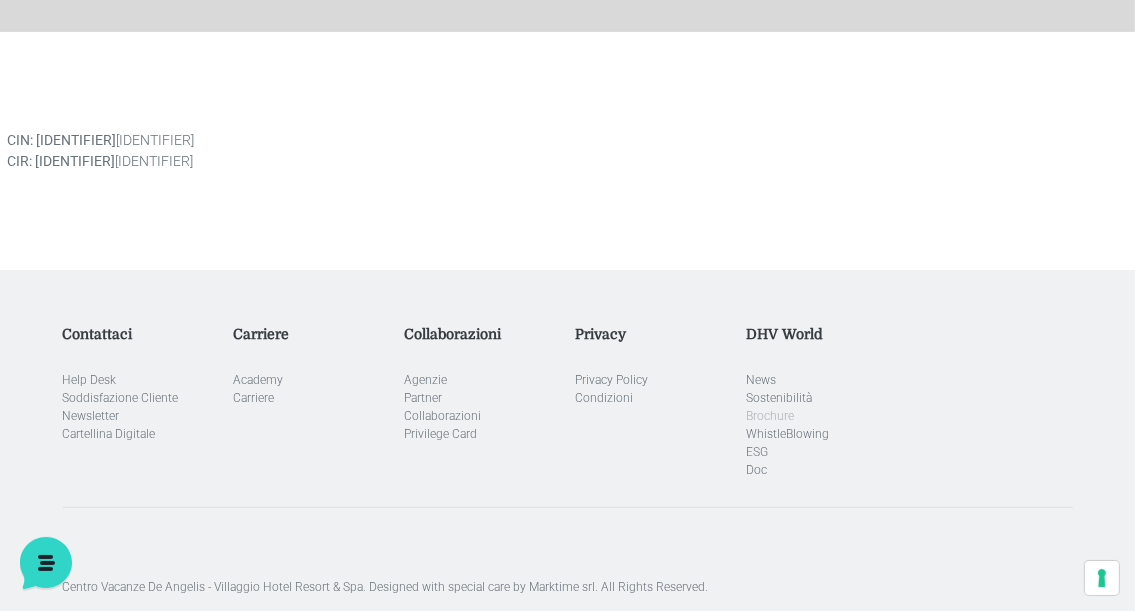 click on "Brochure" at bounding box center [770, 416] 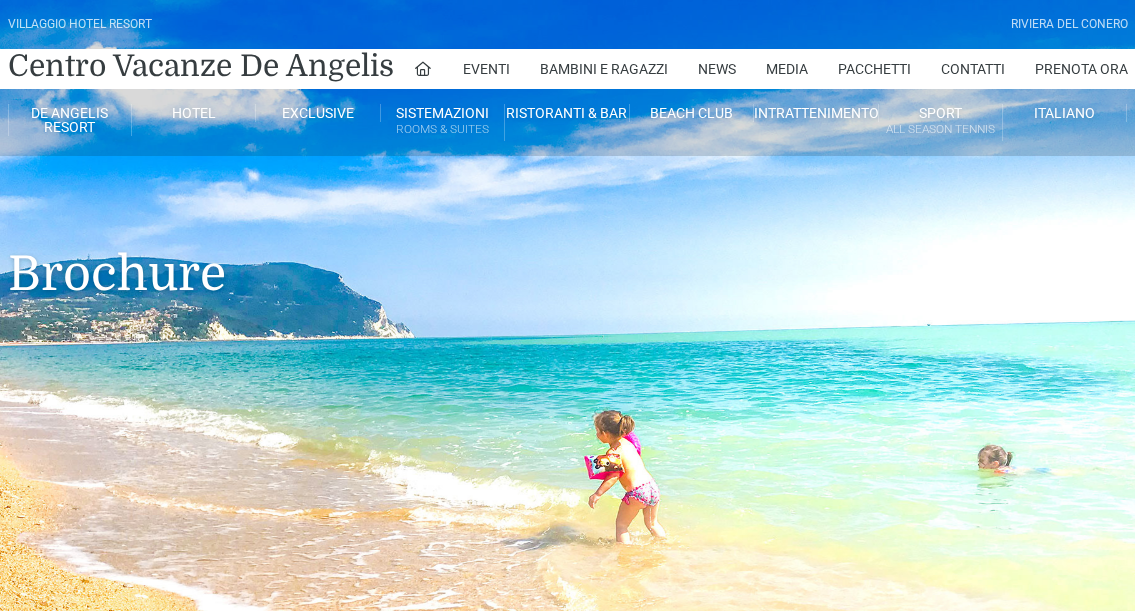 scroll, scrollTop: 0, scrollLeft: 0, axis: both 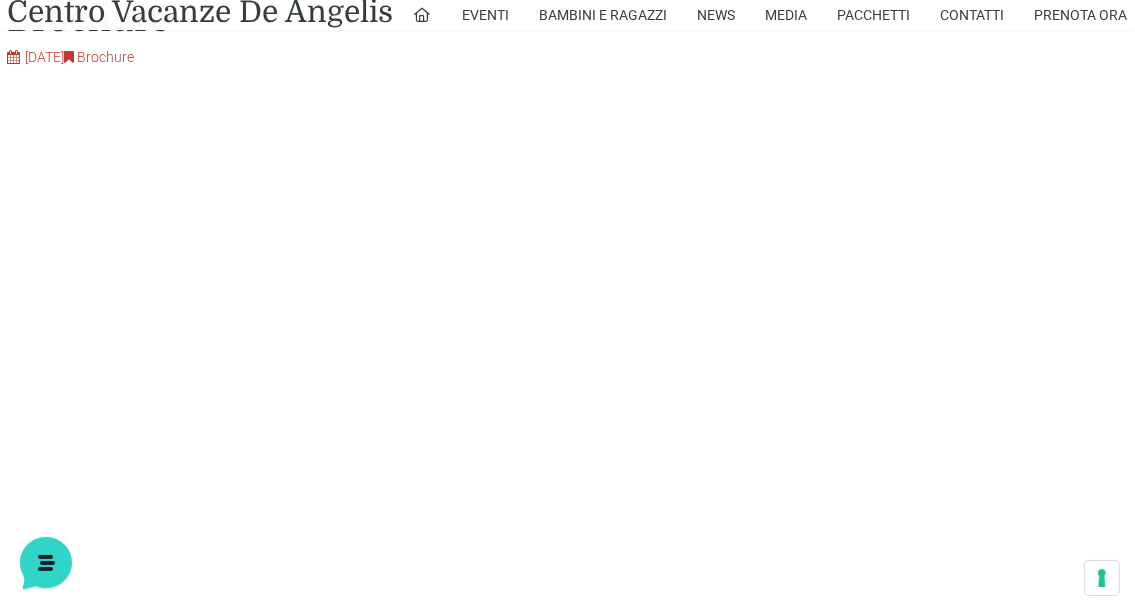 click on "Brochure
[DATE]
Brochure
Qui potrai consultare la versione digitale della Brochure  #[REDACTED]
Navigazione articoli
Programma Intrattenimento Daily Listino Prezzi
Did you like this? Share it!
Leave Comment  Annulla risposta Comment  ( * )
Name
Email
Website
Submit Comment
Δ
Facebook
Instagram
Twitter
Telegram
TikTok
Spotify
Twitch
YouTube
LinkedIn
Pinterest" at bounding box center [567, 789] 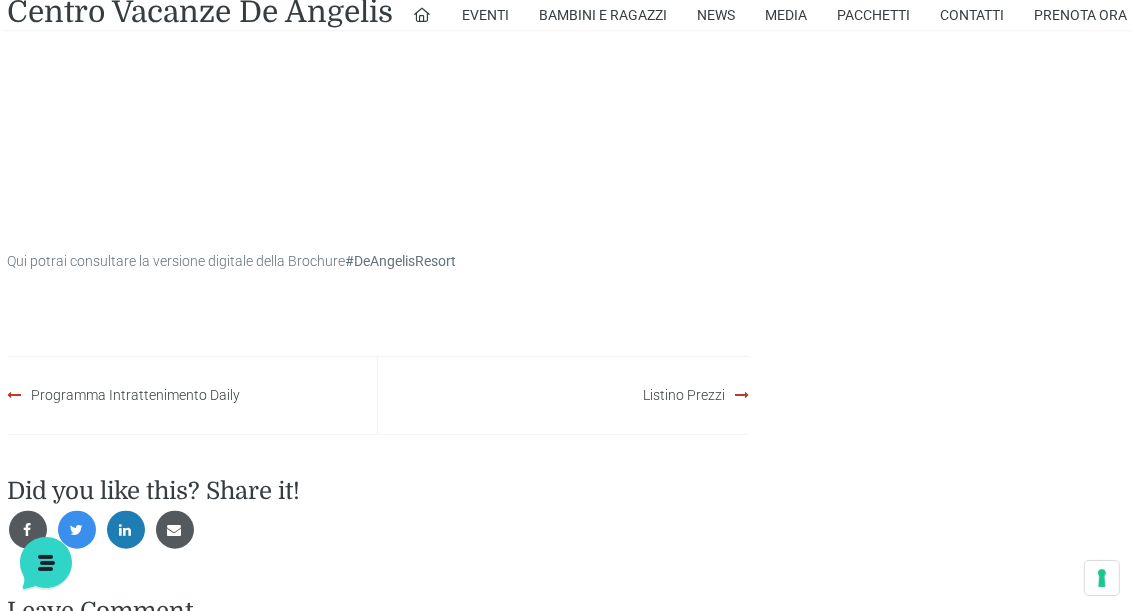 scroll, scrollTop: 1400, scrollLeft: 0, axis: vertical 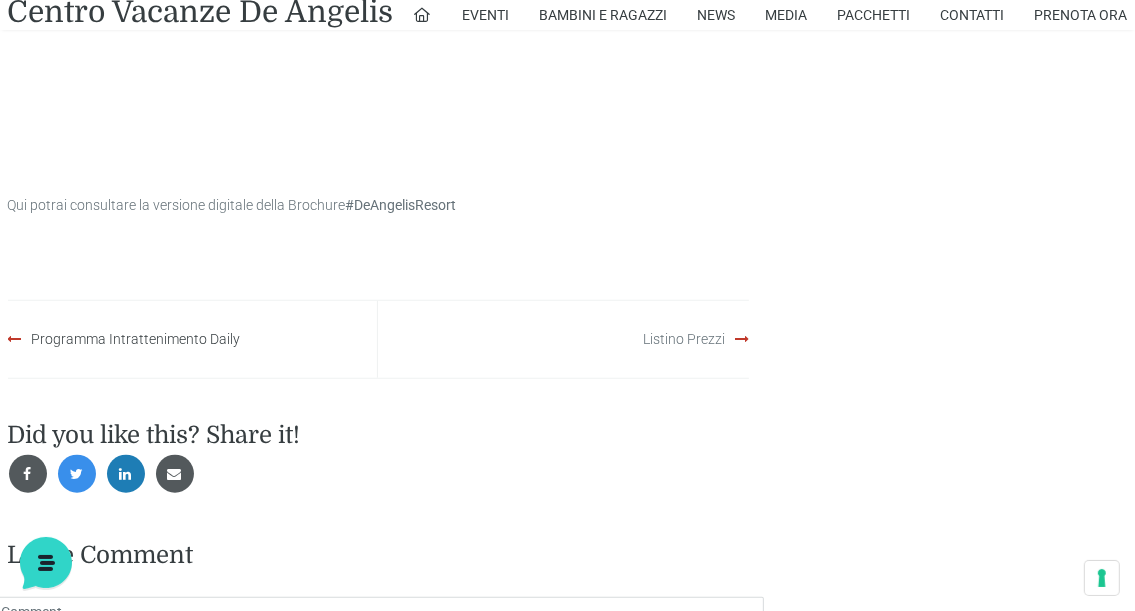 click on "Listino Prezzi" at bounding box center [684, 339] 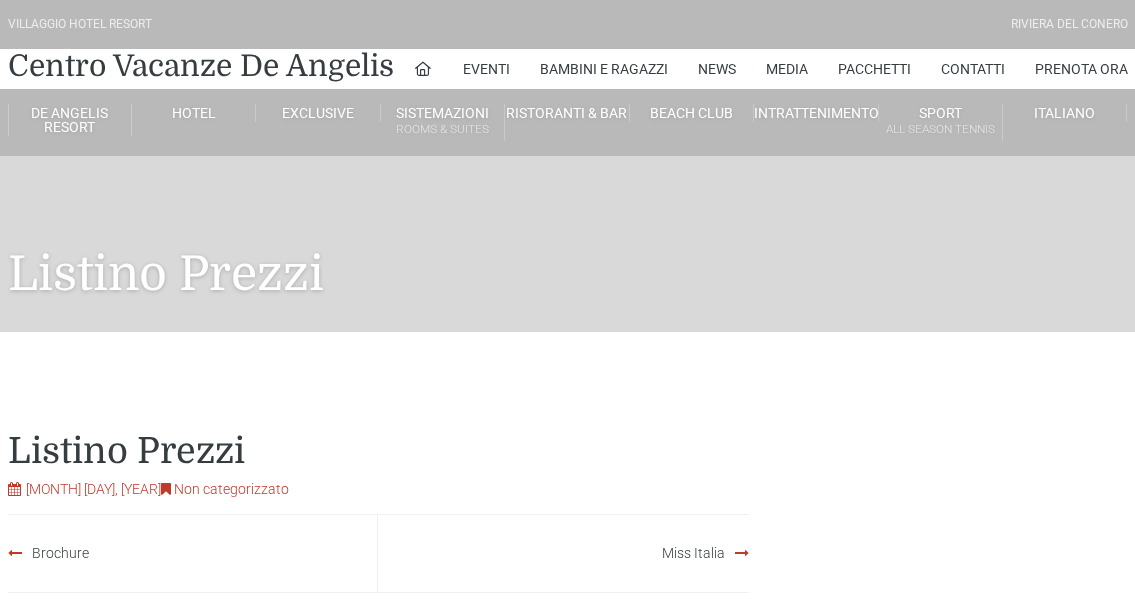 scroll, scrollTop: 0, scrollLeft: 0, axis: both 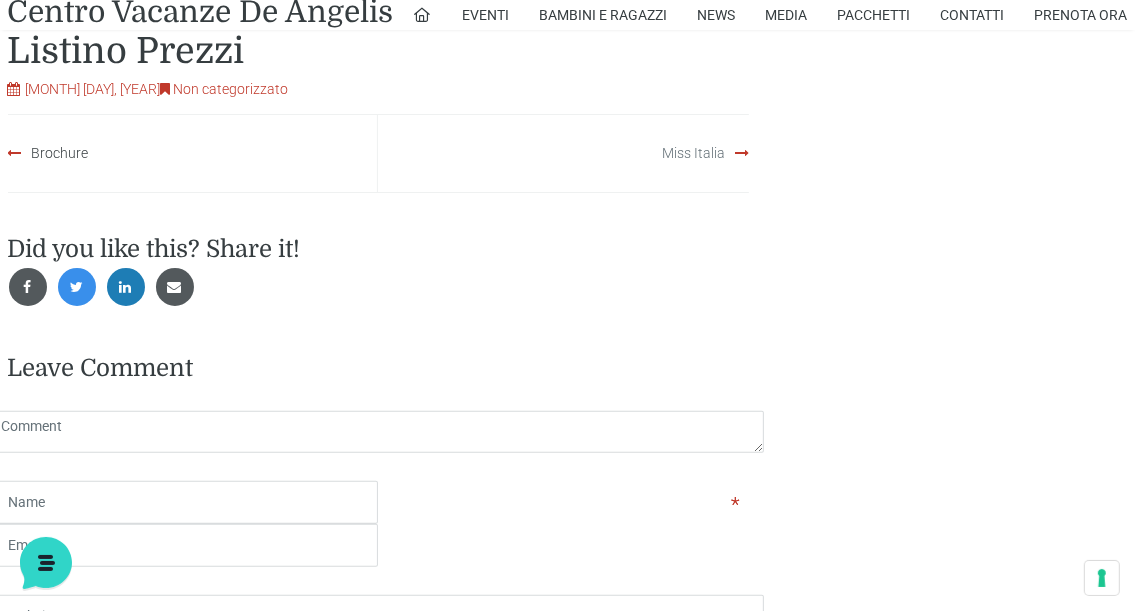 click on "Miss Italia" at bounding box center (693, 153) 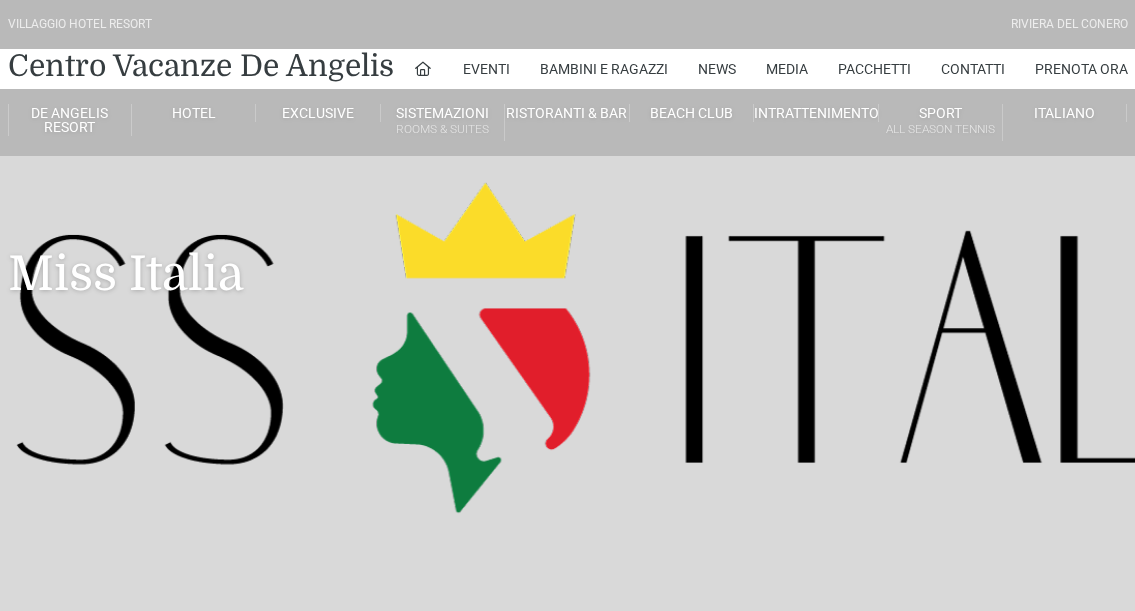 scroll, scrollTop: 0, scrollLeft: 0, axis: both 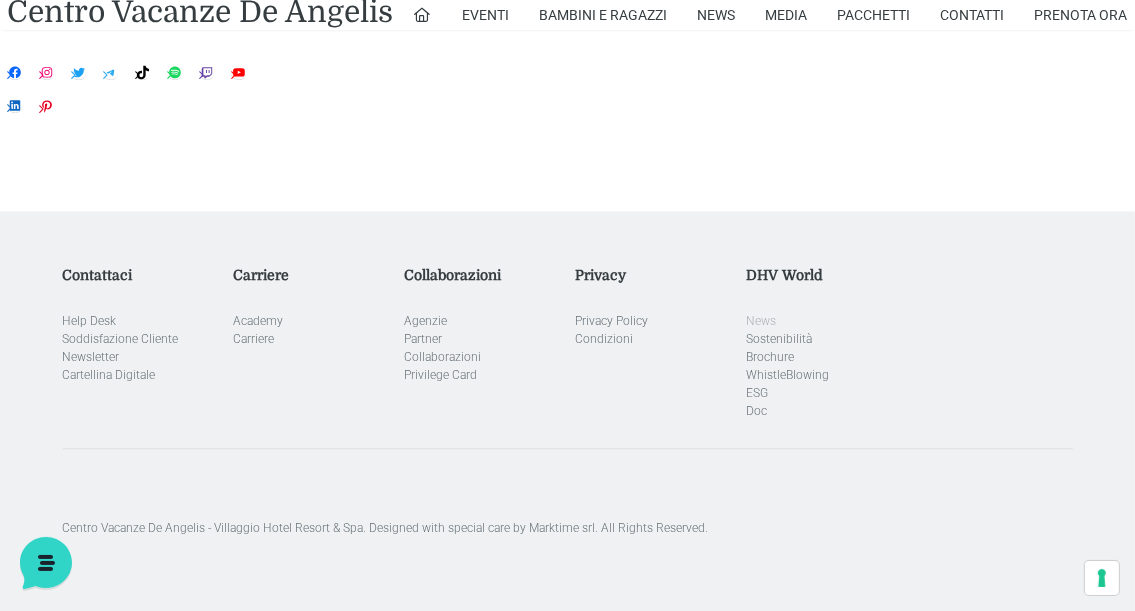 click on "News" at bounding box center [761, 321] 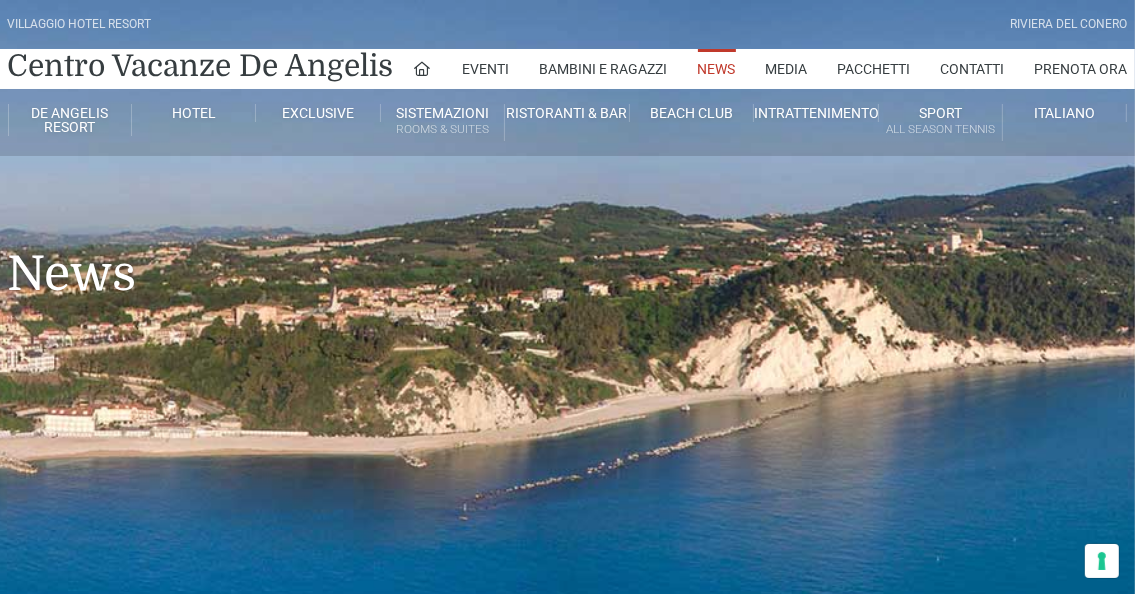 scroll, scrollTop: 200, scrollLeft: 0, axis: vertical 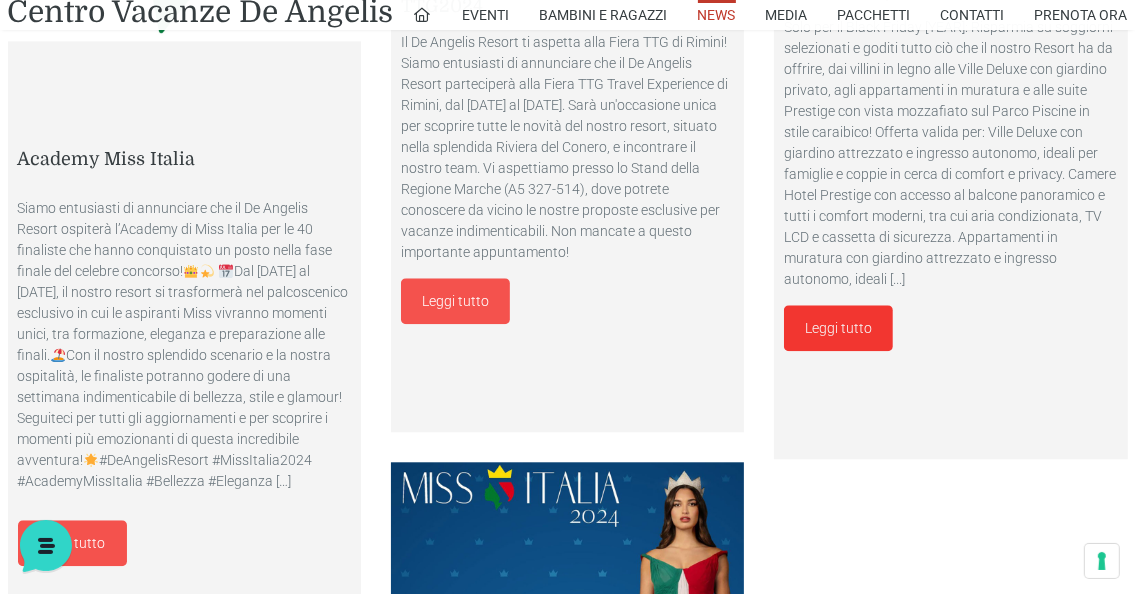 click on "Leggi tutto" at bounding box center (838, 328) 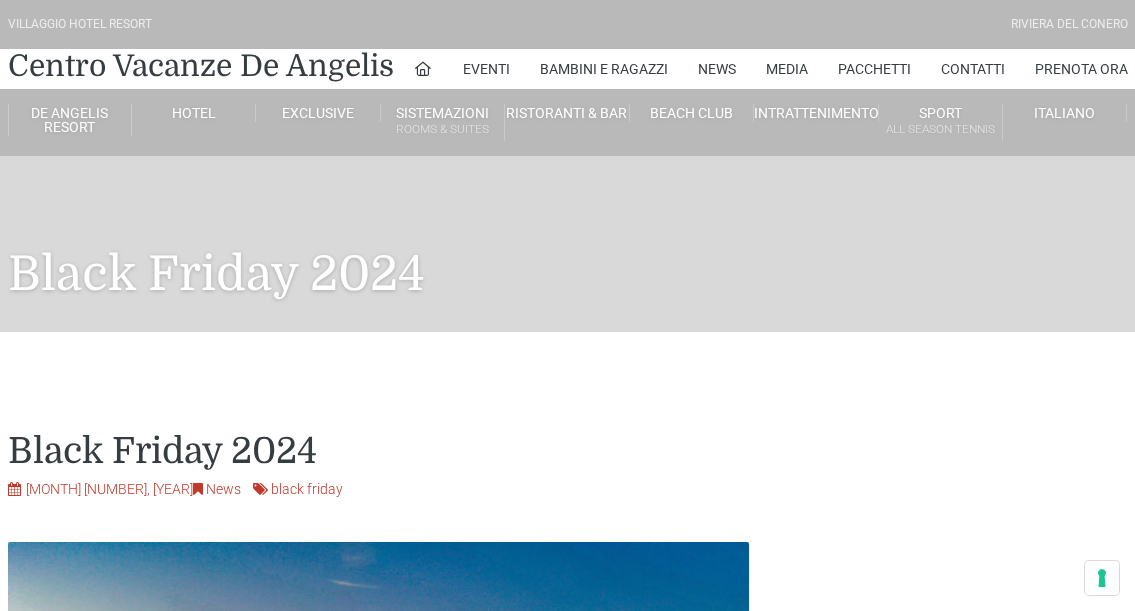 scroll, scrollTop: 0, scrollLeft: 0, axis: both 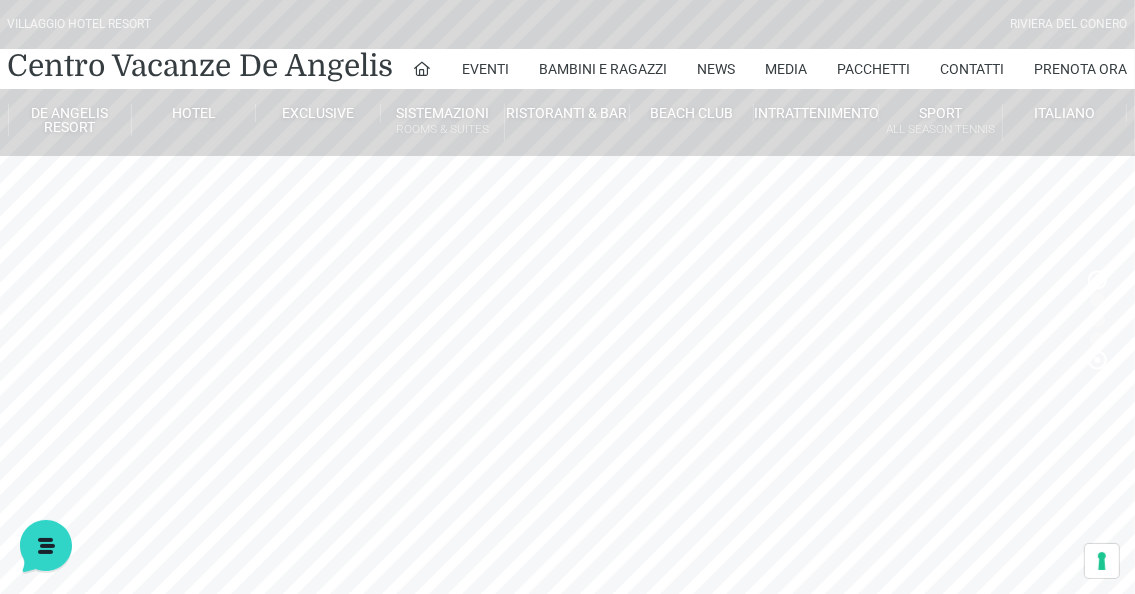 click 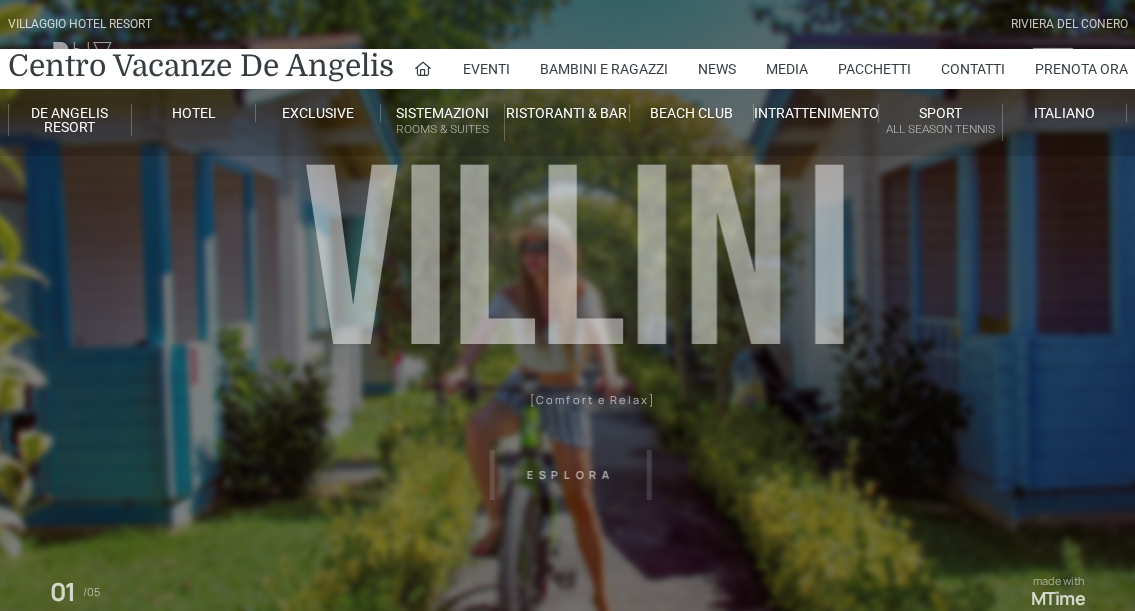 scroll, scrollTop: 0, scrollLeft: 0, axis: both 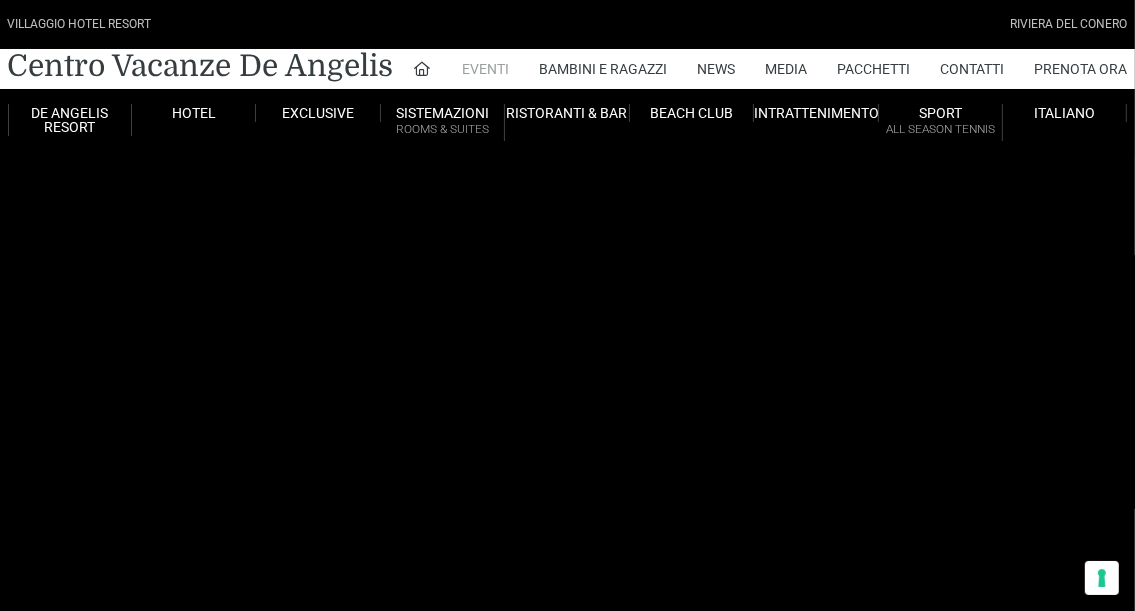 click on "Eventi" at bounding box center (486, 69) 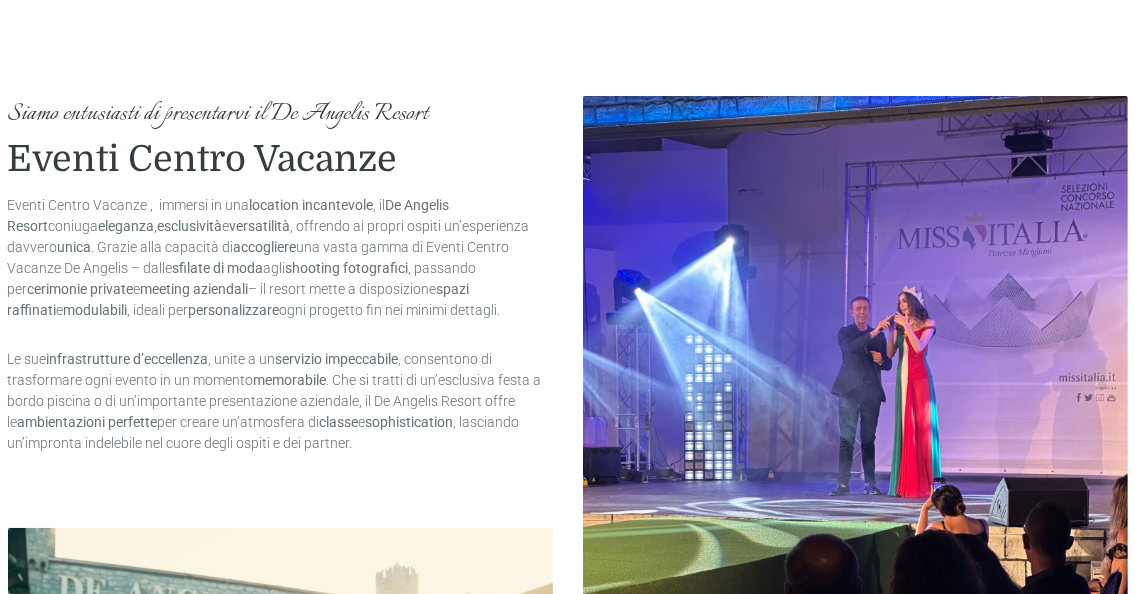scroll, scrollTop: 600, scrollLeft: 0, axis: vertical 